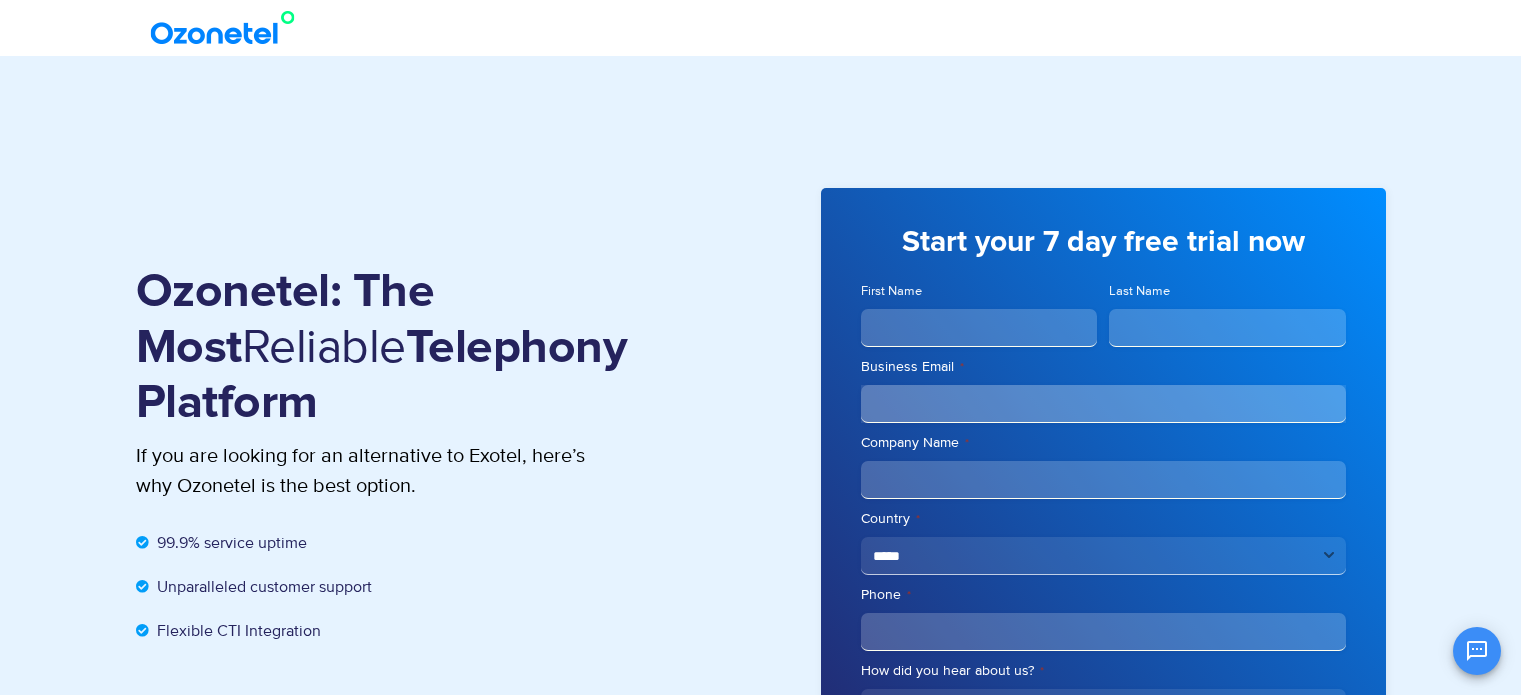 scroll, scrollTop: 0, scrollLeft: 0, axis: both 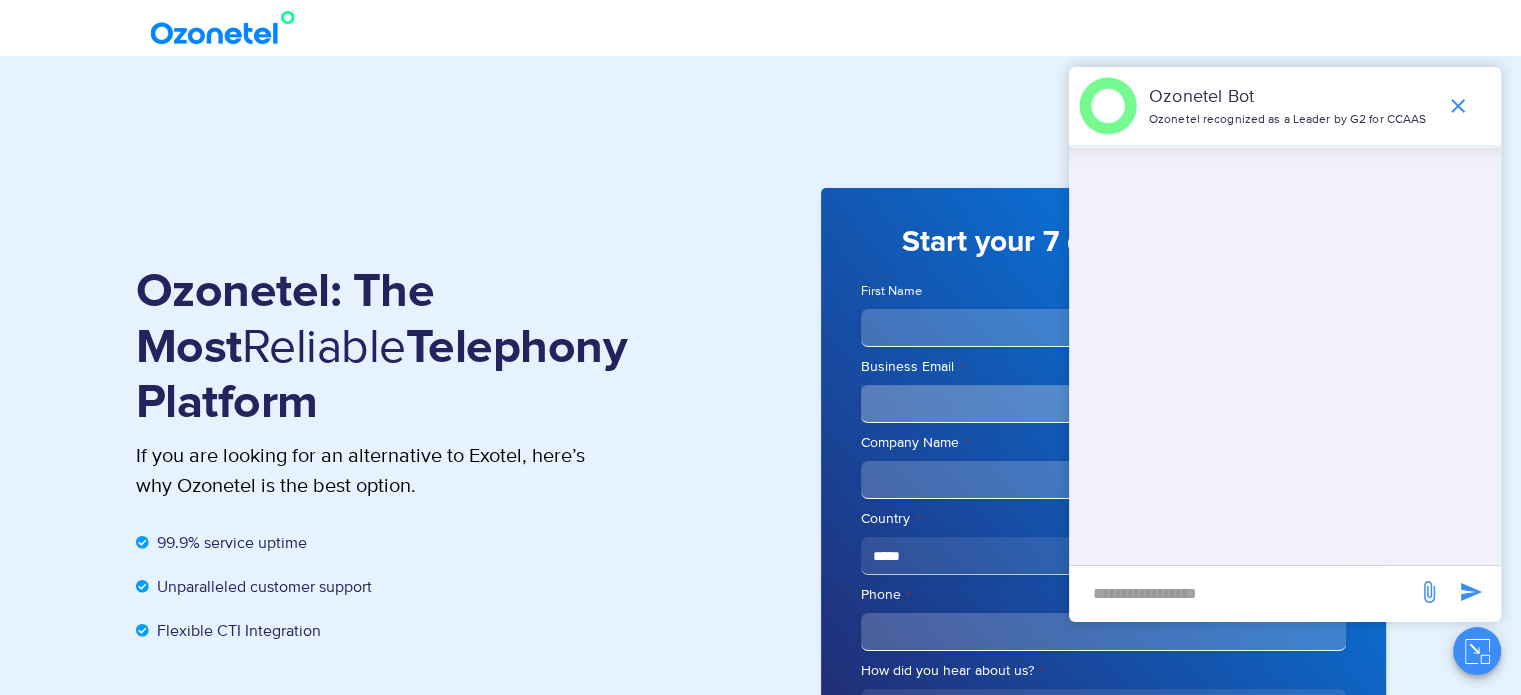 click at bounding box center (1243, 593) 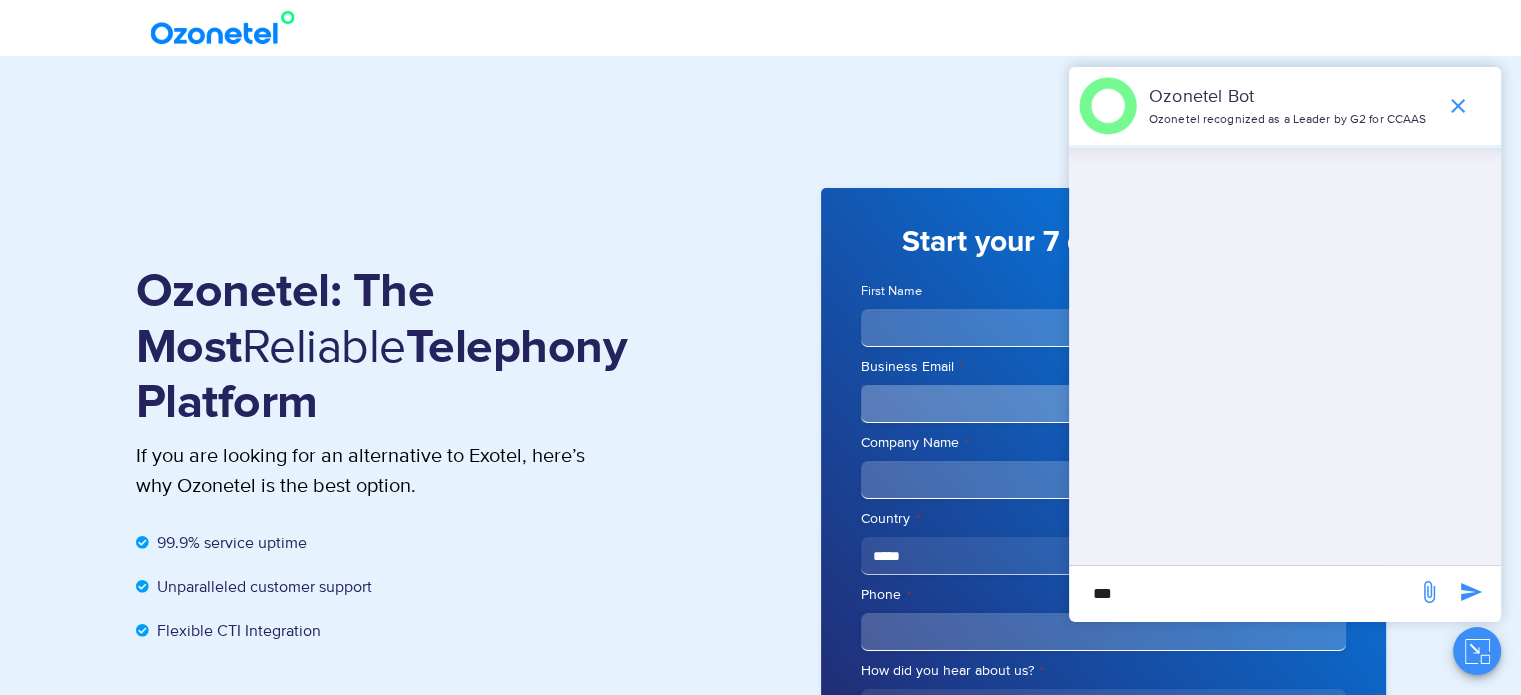 type on "***" 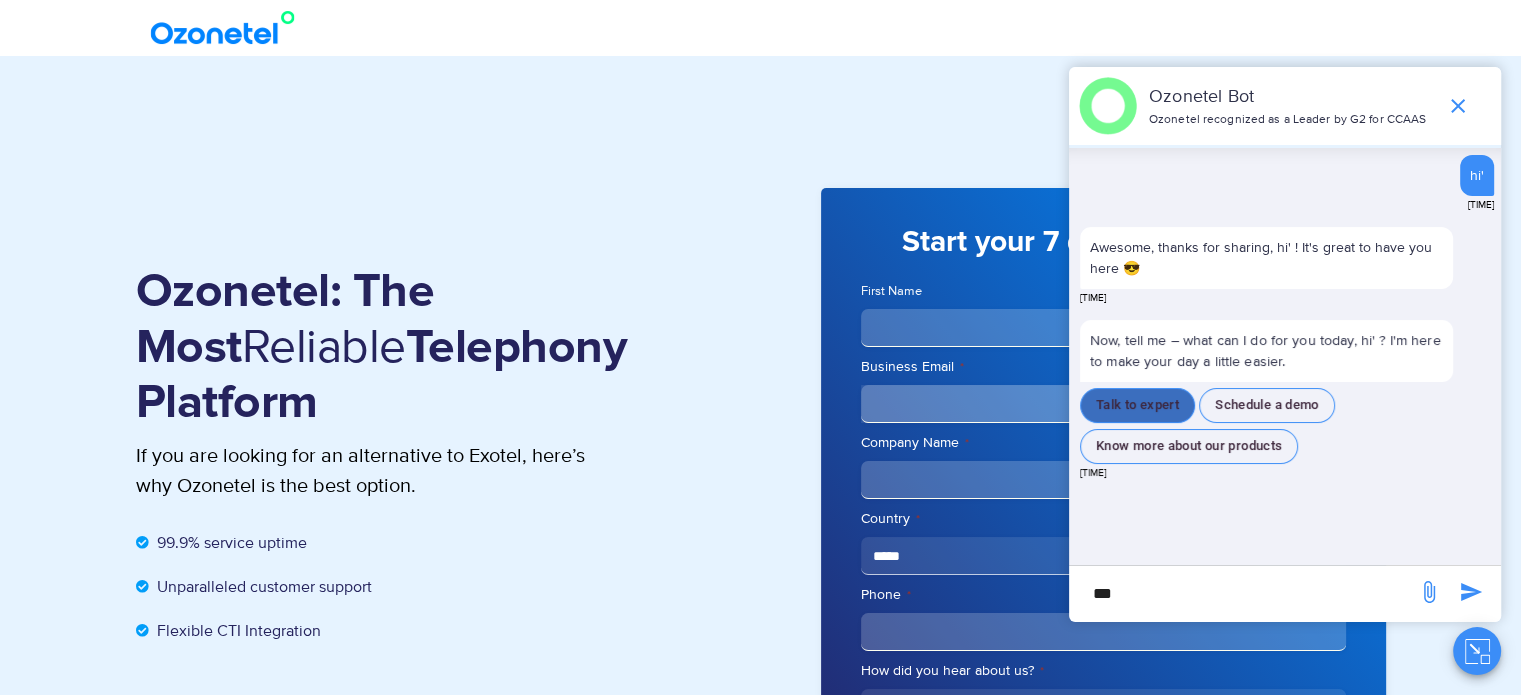 click on "Talk to expert" at bounding box center [1137, 405] 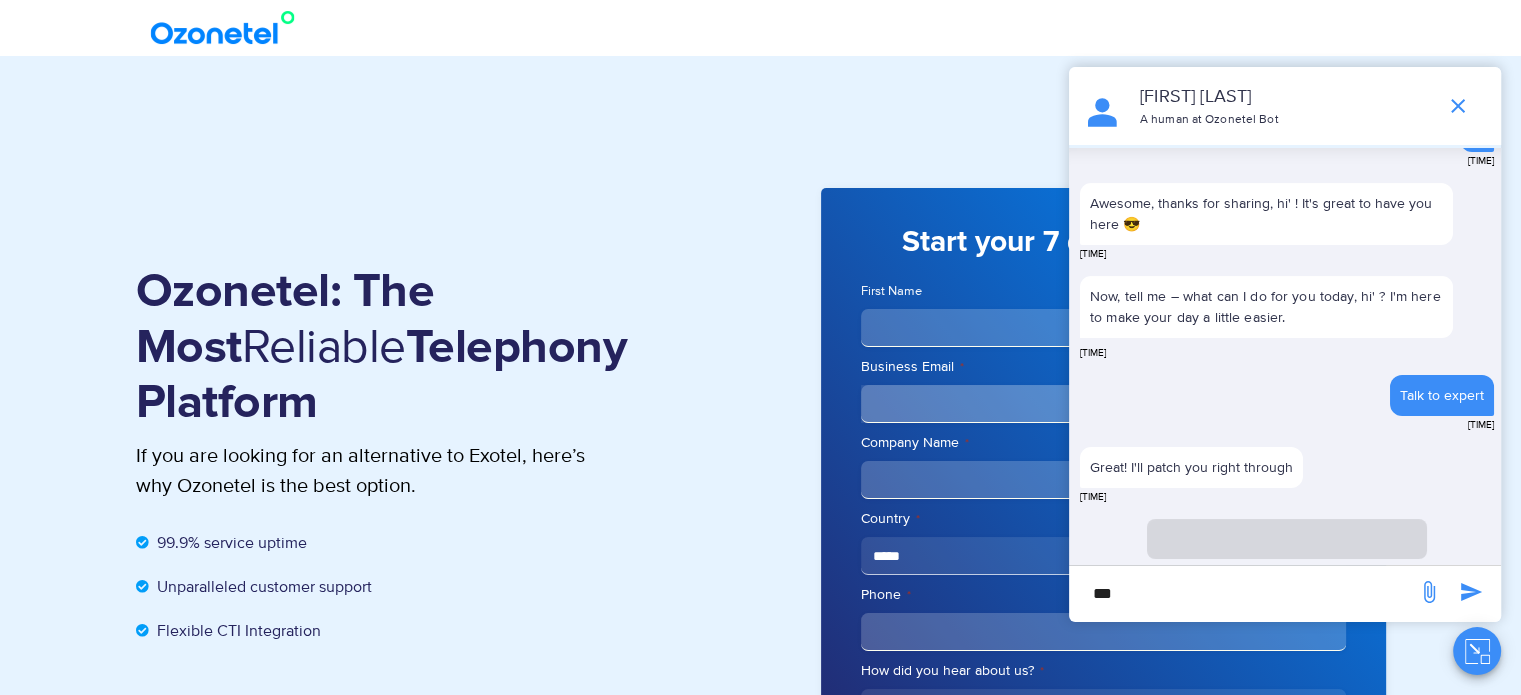 scroll, scrollTop: 29, scrollLeft: 0, axis: vertical 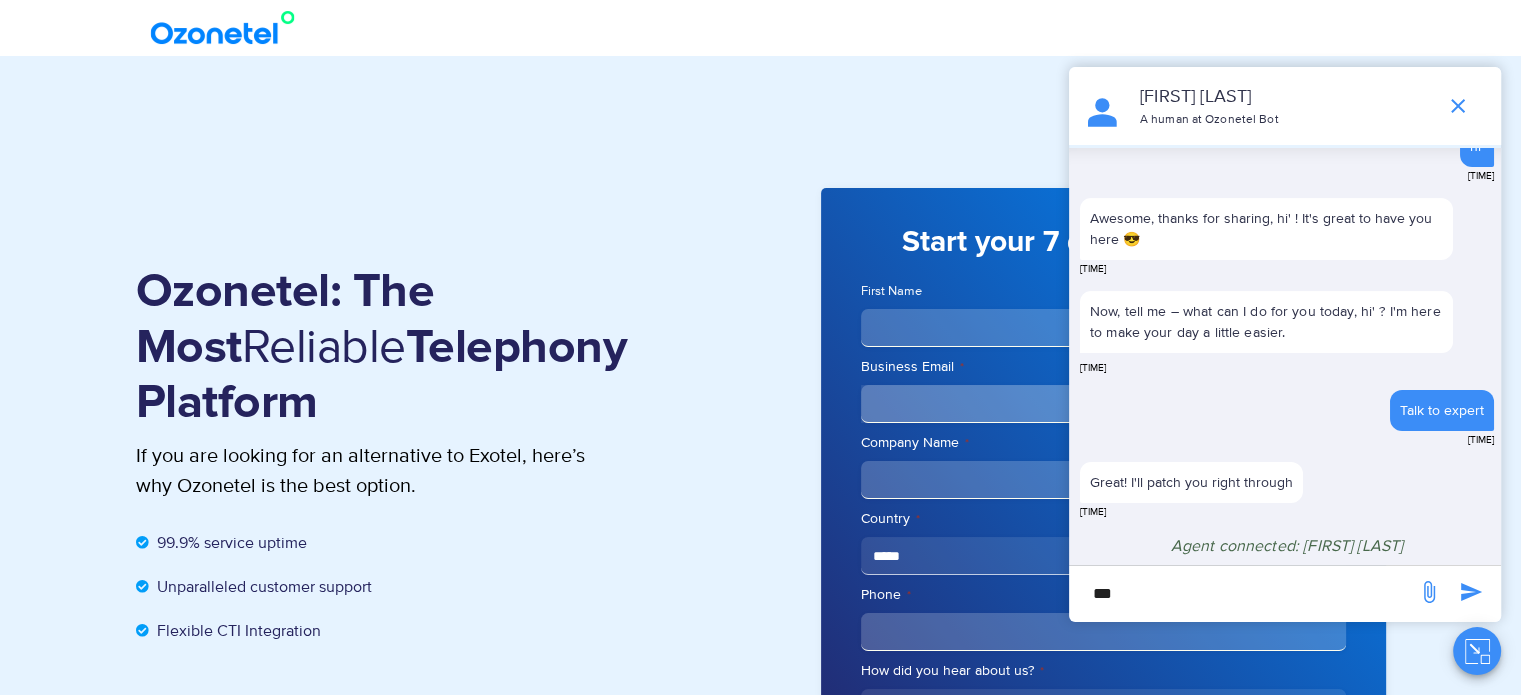 click on "***" at bounding box center (1243, 593) 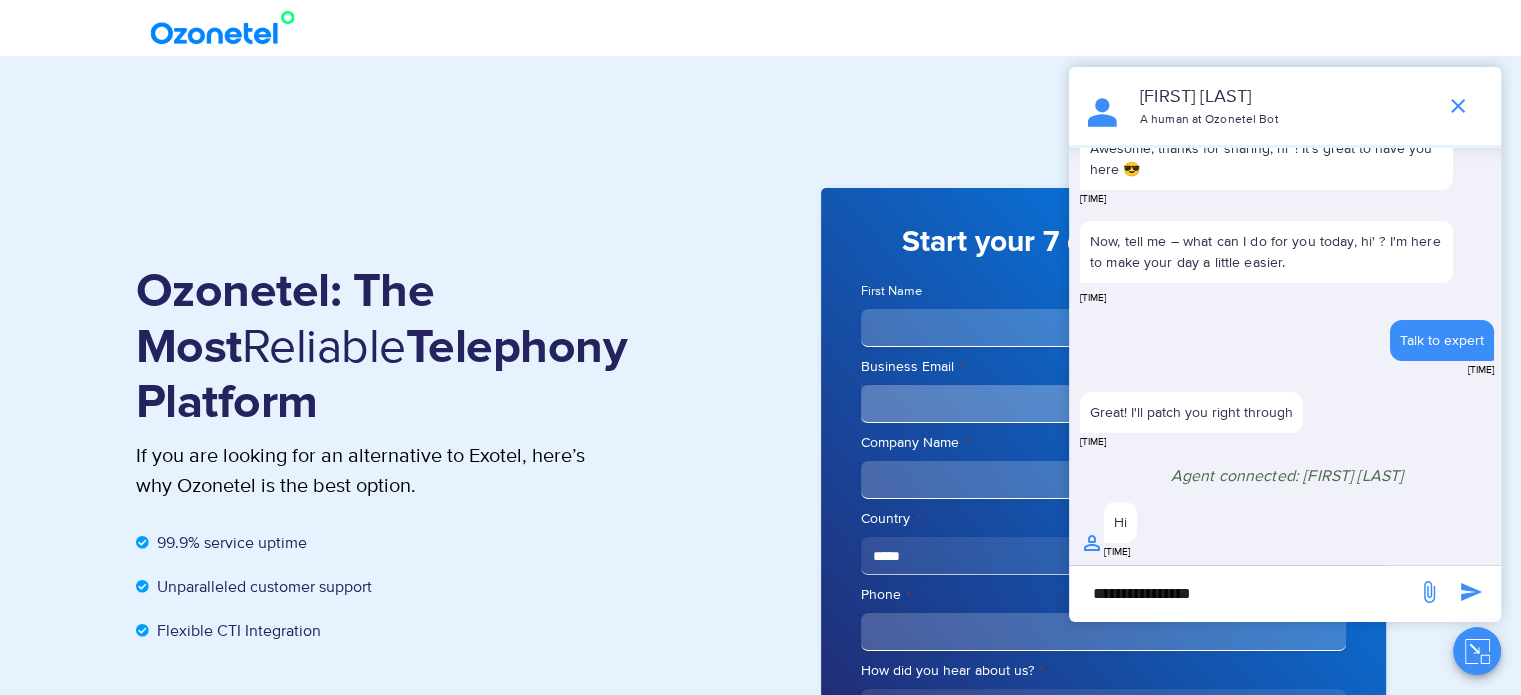 scroll, scrollTop: 94, scrollLeft: 0, axis: vertical 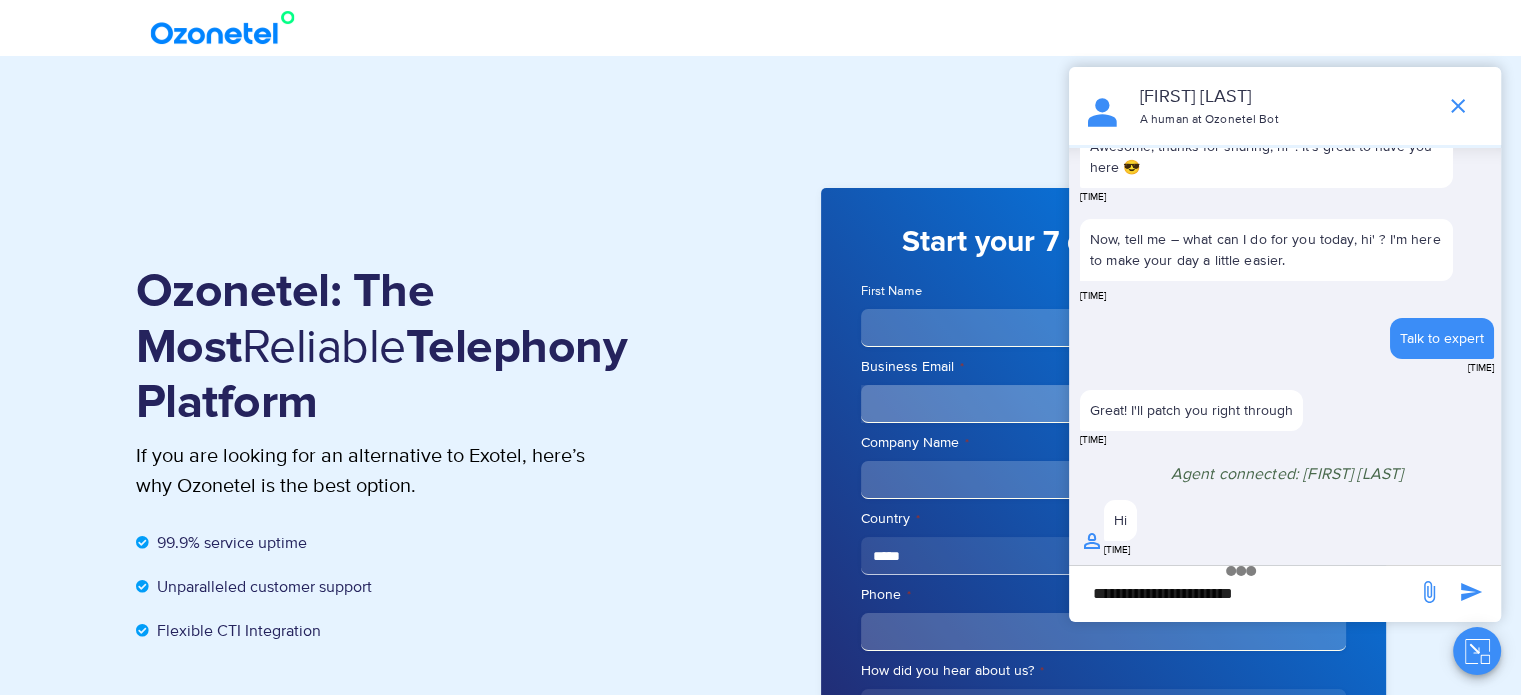 type on "**********" 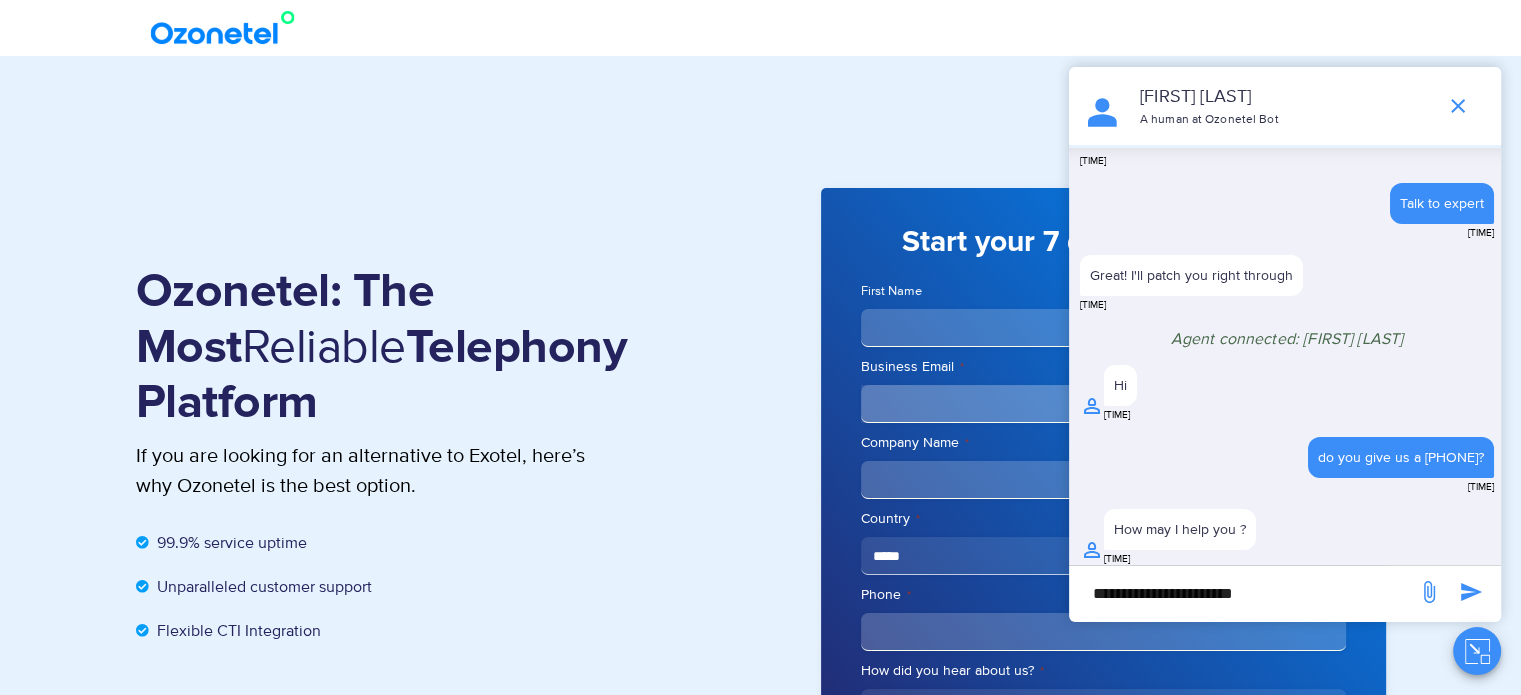 scroll, scrollTop: 231, scrollLeft: 0, axis: vertical 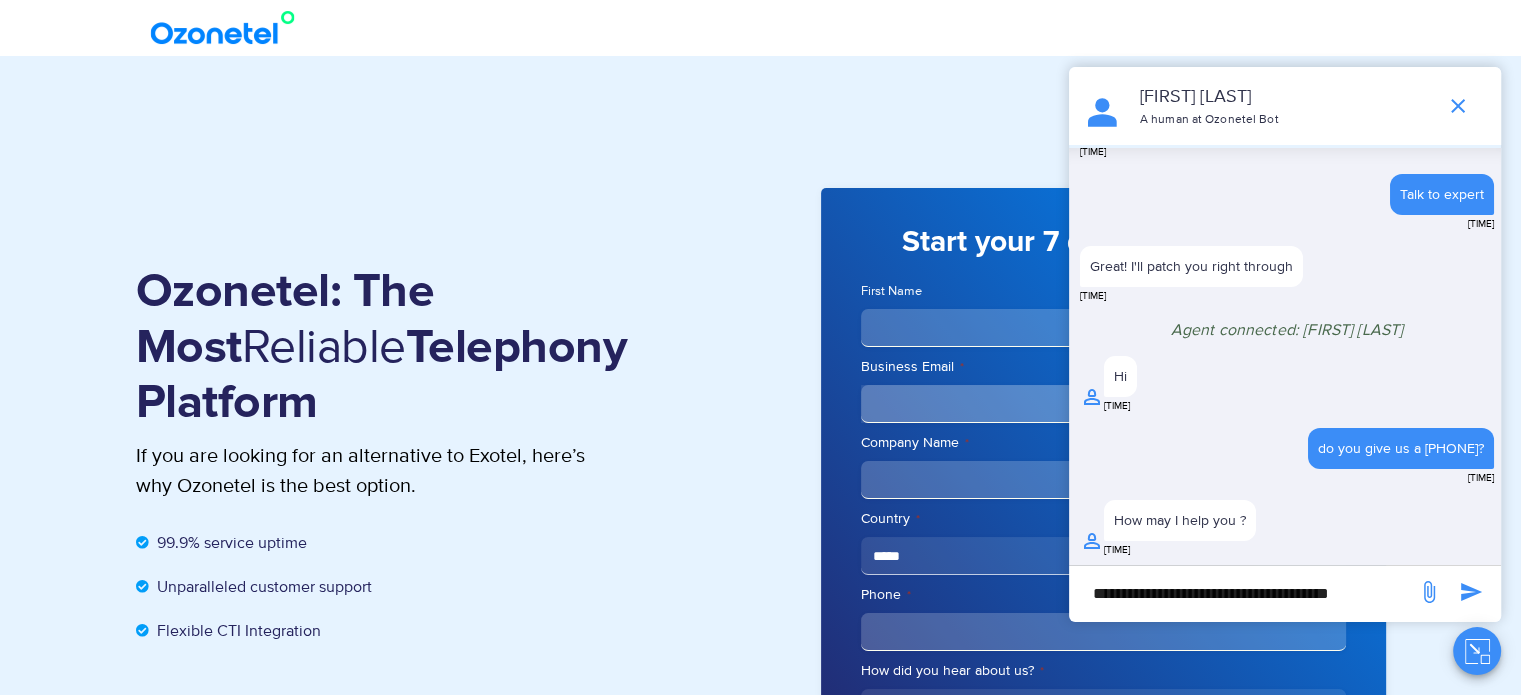 type on "**********" 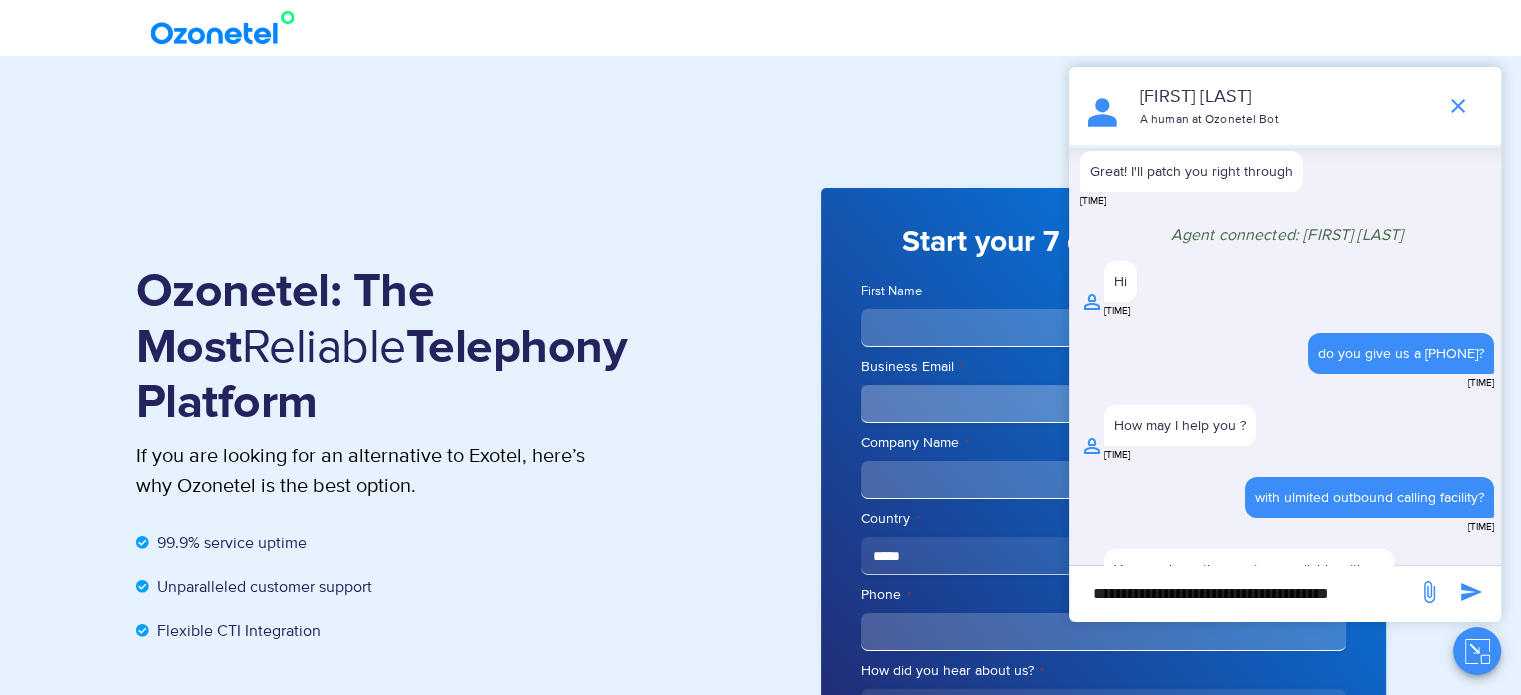 scroll, scrollTop: 361, scrollLeft: 0, axis: vertical 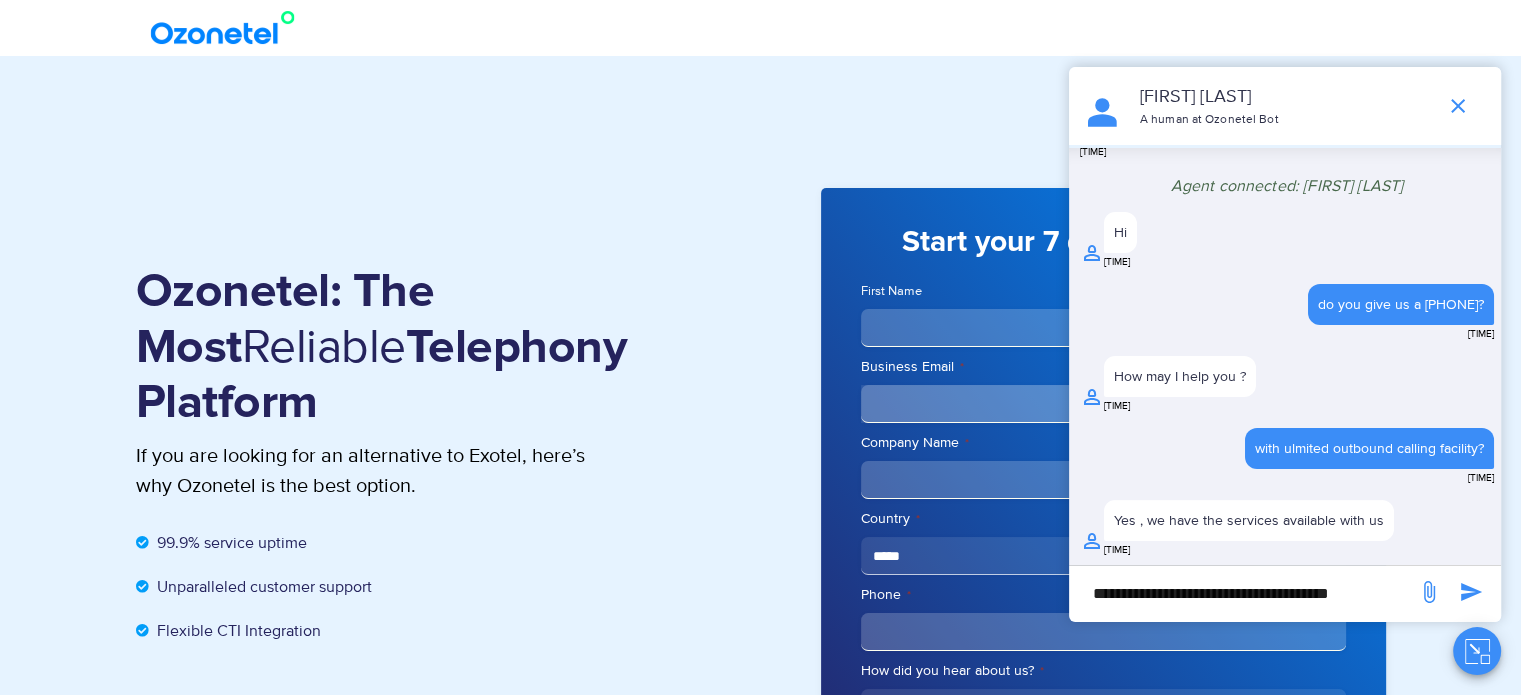 click on "**********" at bounding box center (1243, 593) 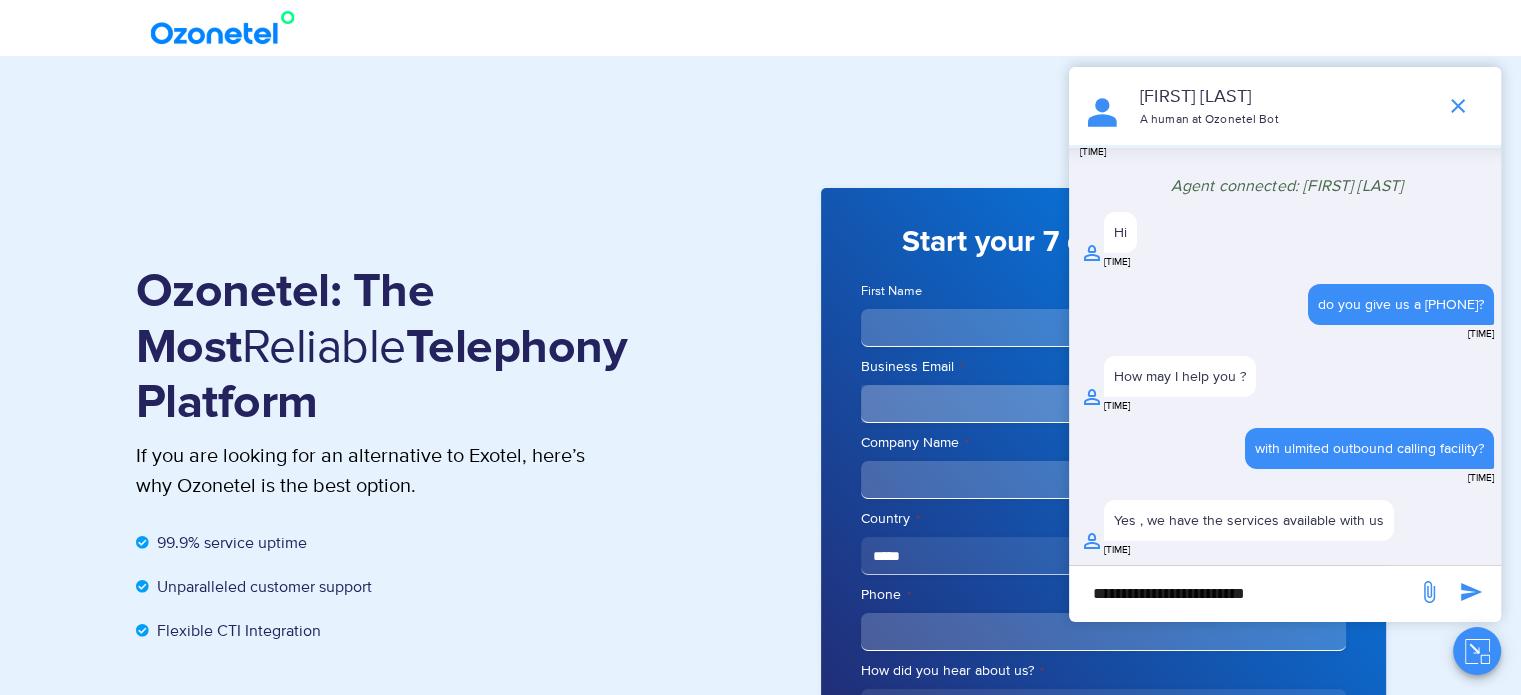 type on "**********" 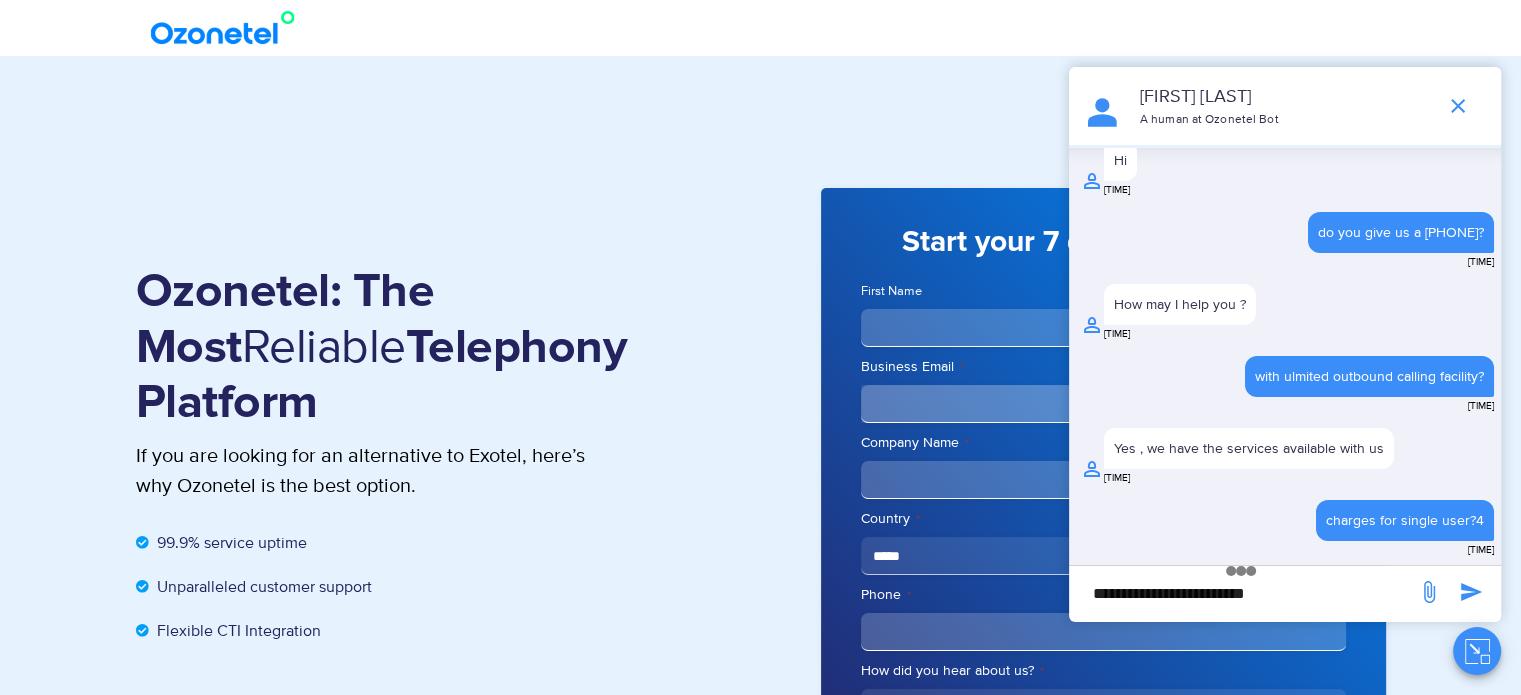 click on "**********" at bounding box center (1243, 593) 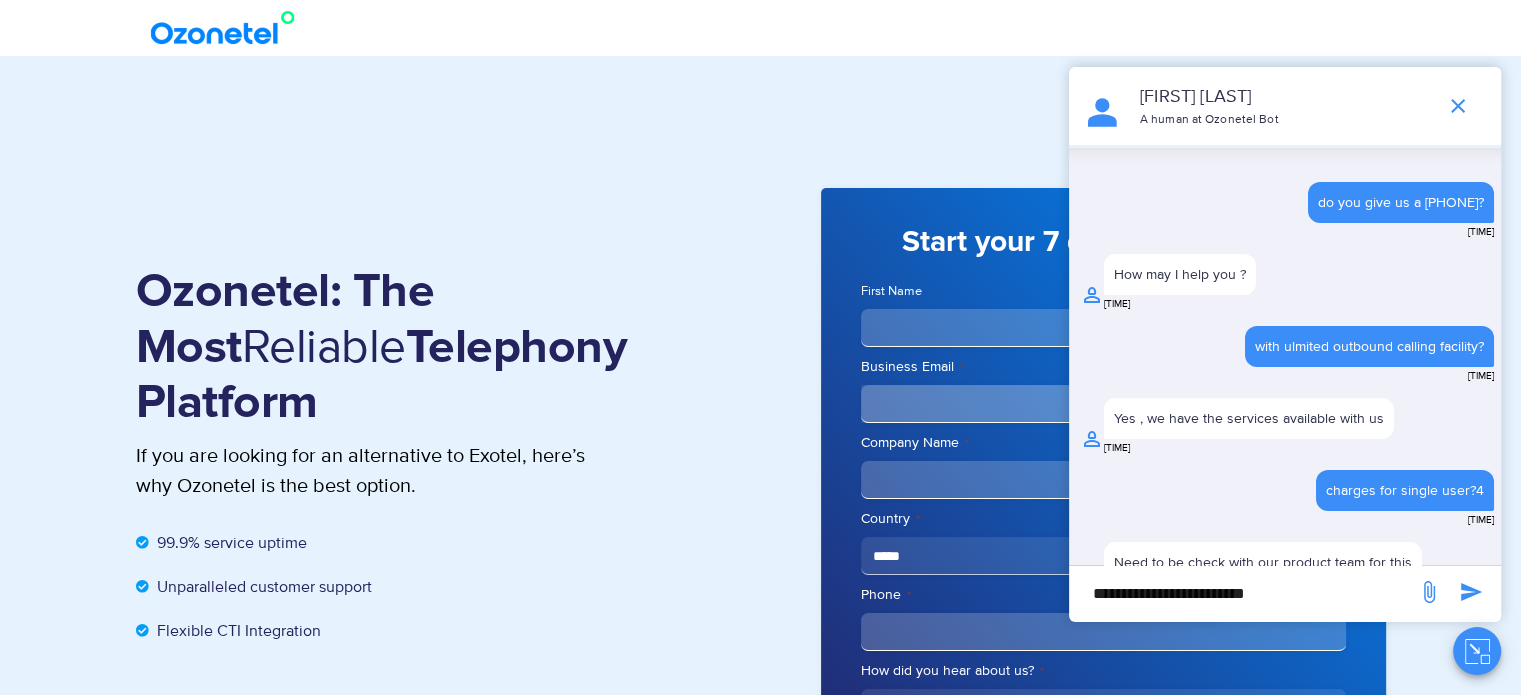 scroll, scrollTop: 484, scrollLeft: 0, axis: vertical 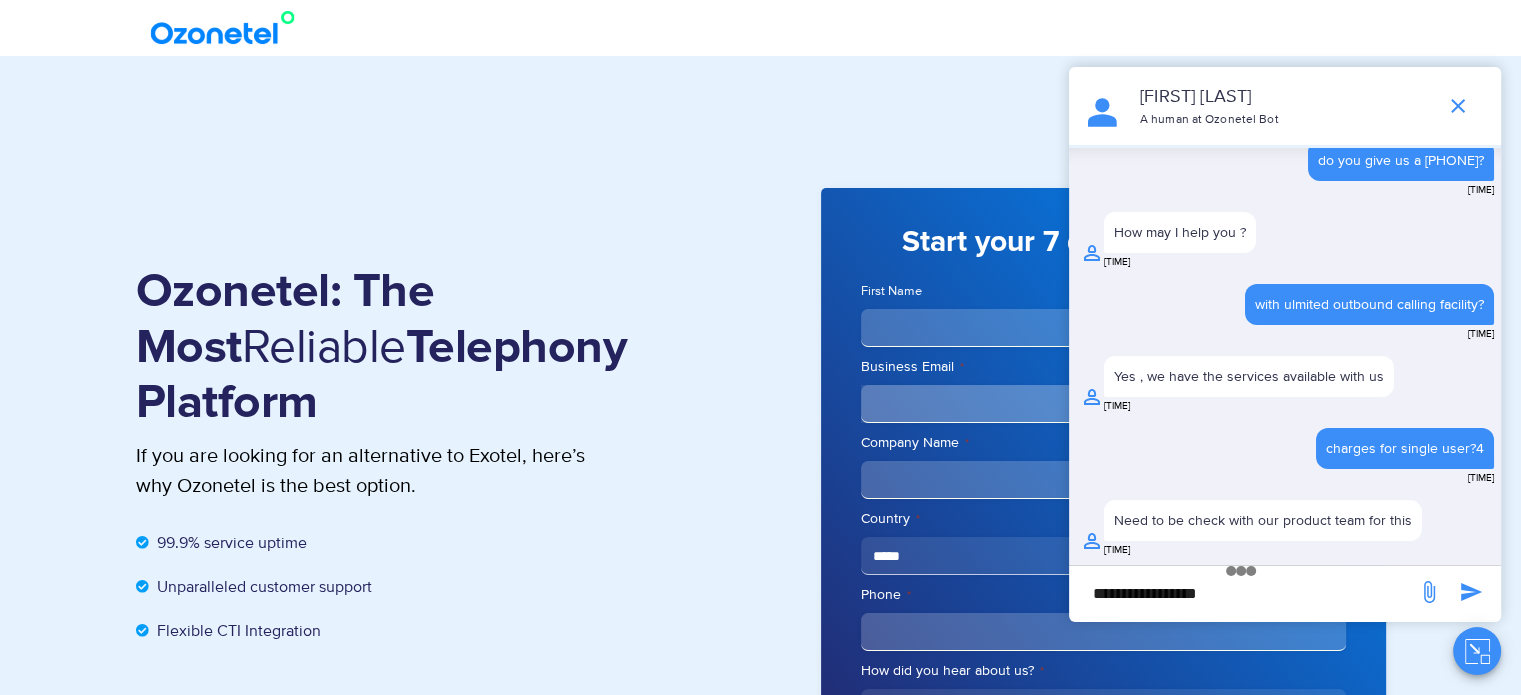 click on "**********" at bounding box center [1243, 593] 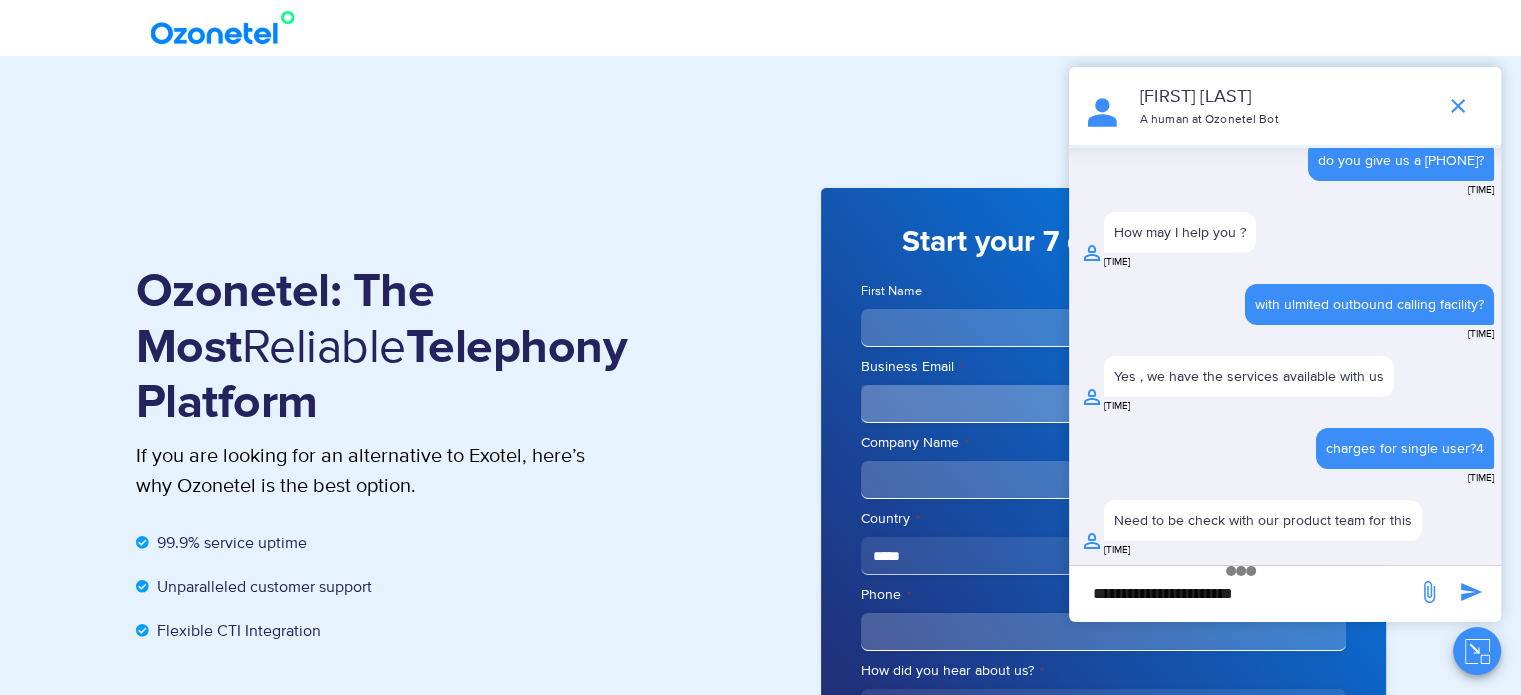 type on "**********" 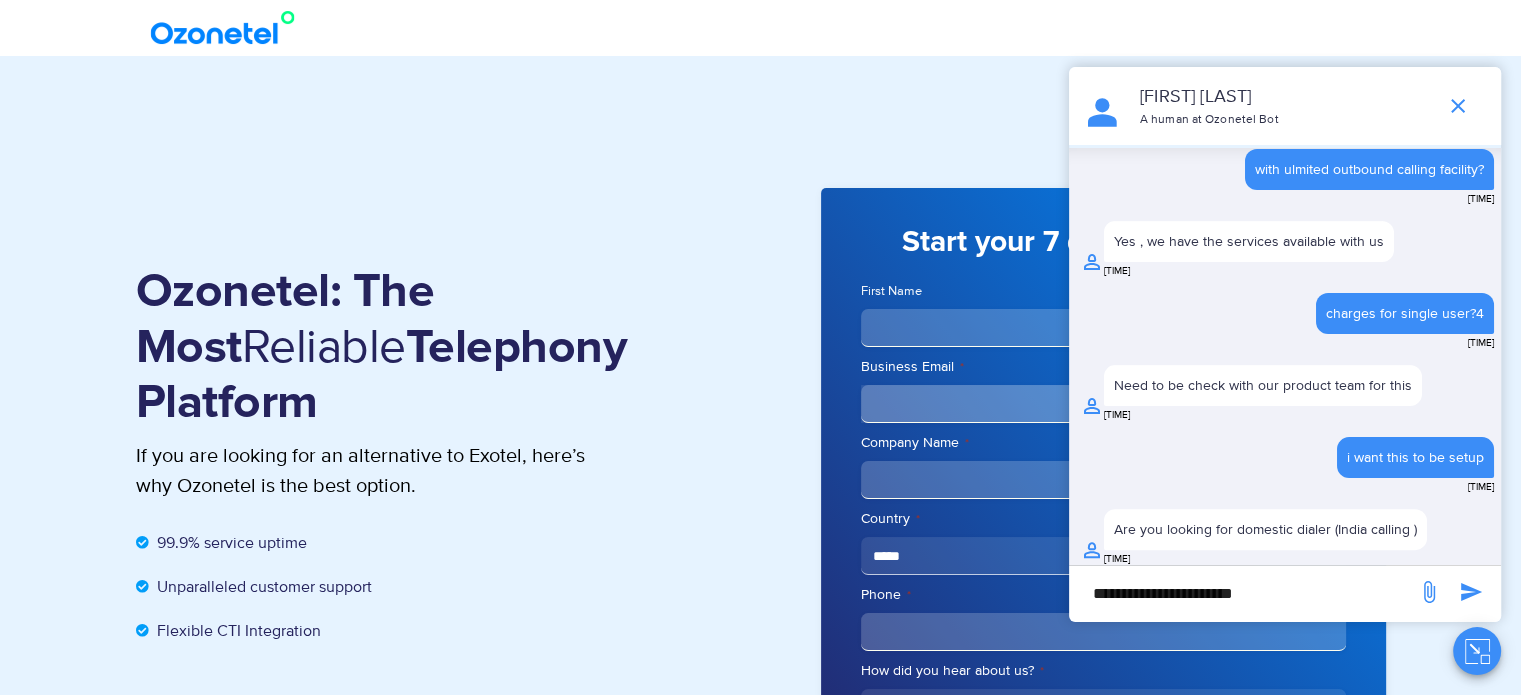 scroll, scrollTop: 614, scrollLeft: 0, axis: vertical 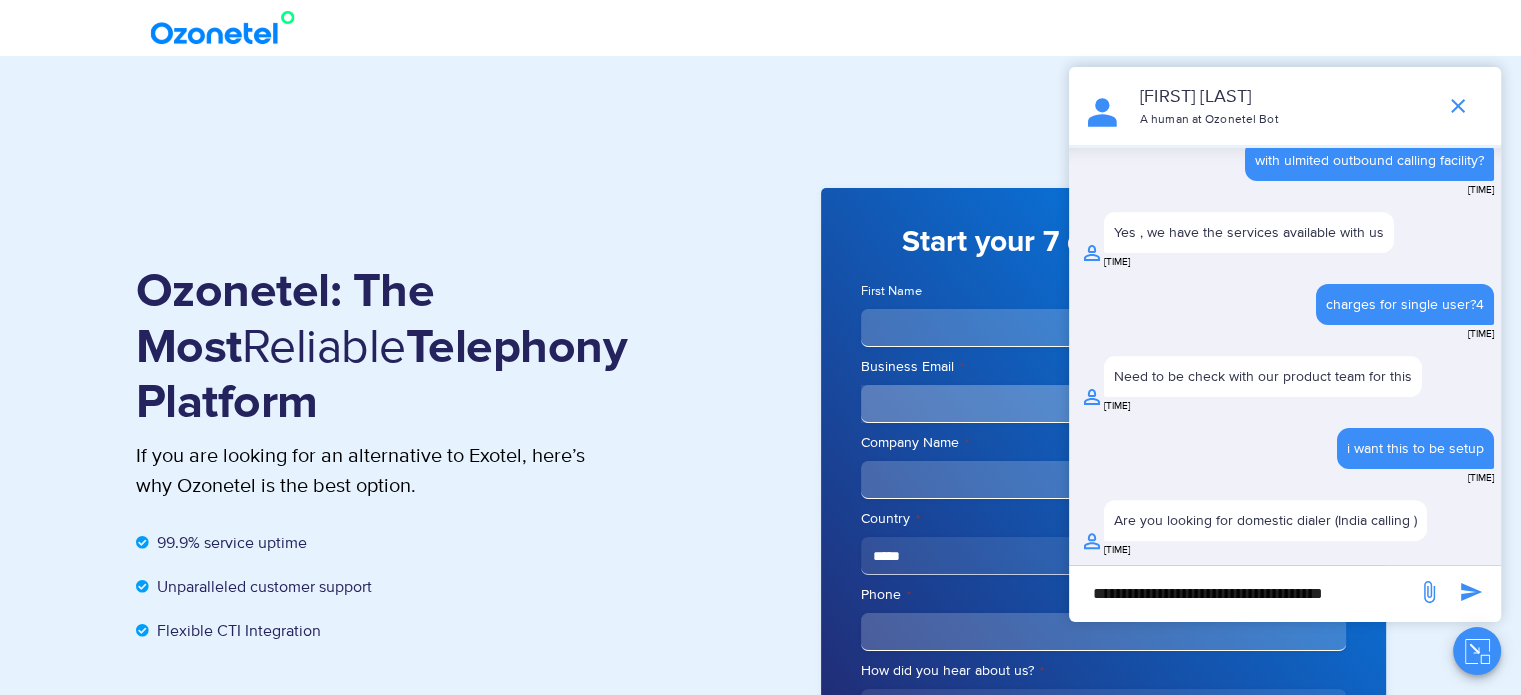 type on "**********" 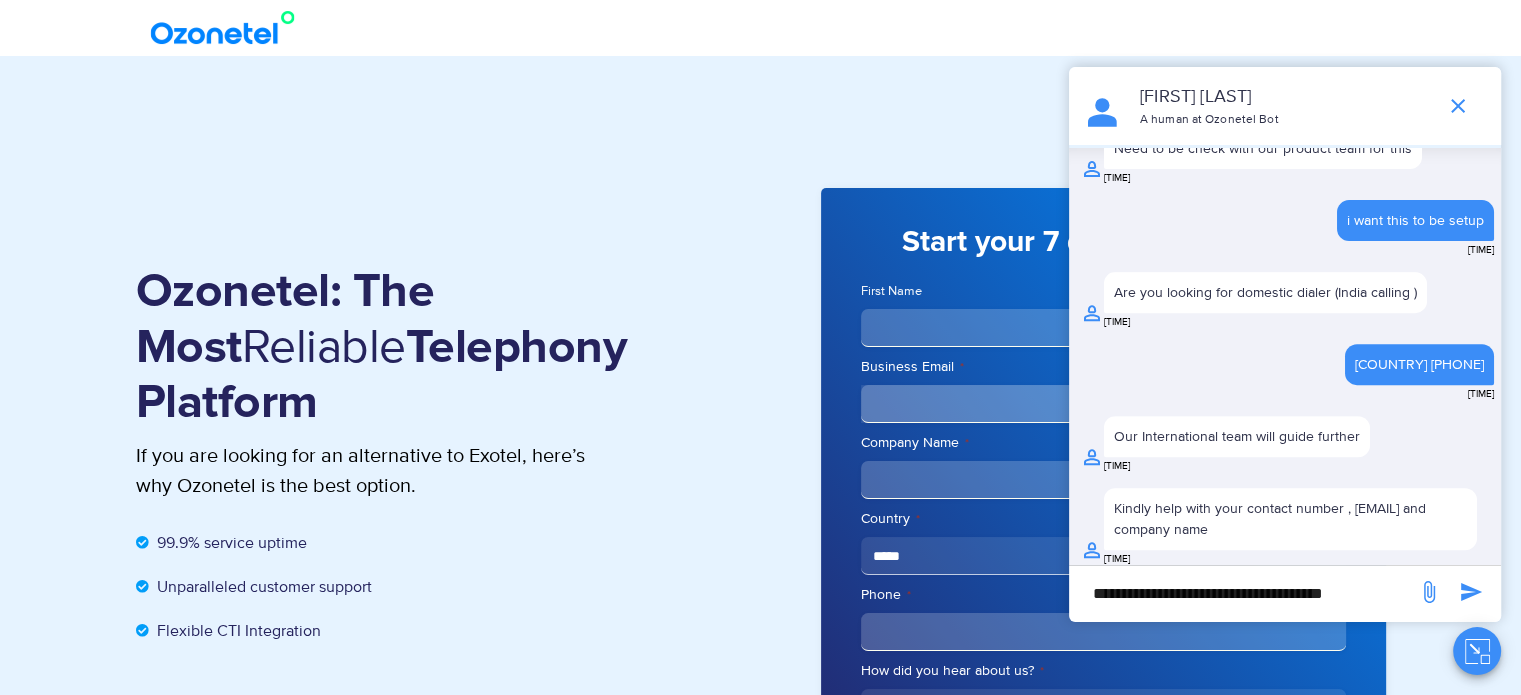 scroll, scrollTop: 830, scrollLeft: 0, axis: vertical 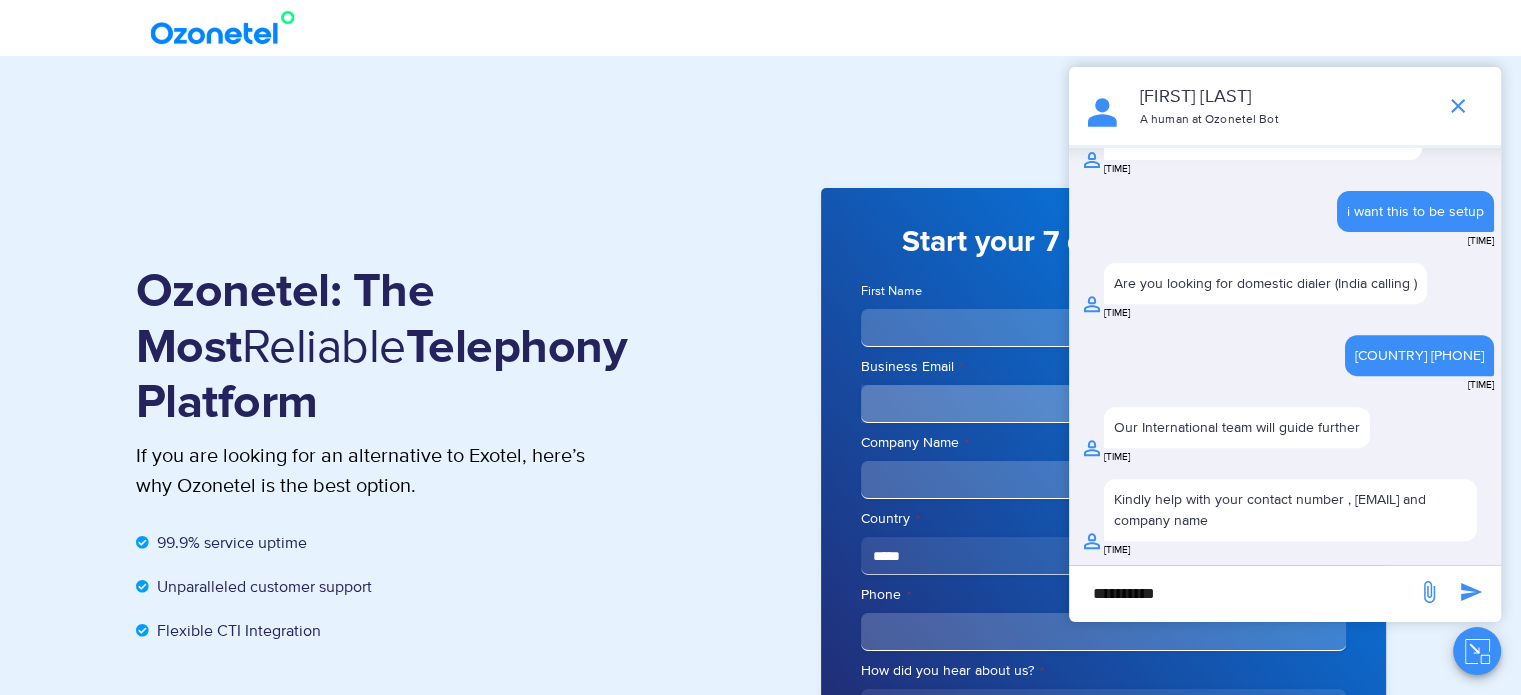type on "**********" 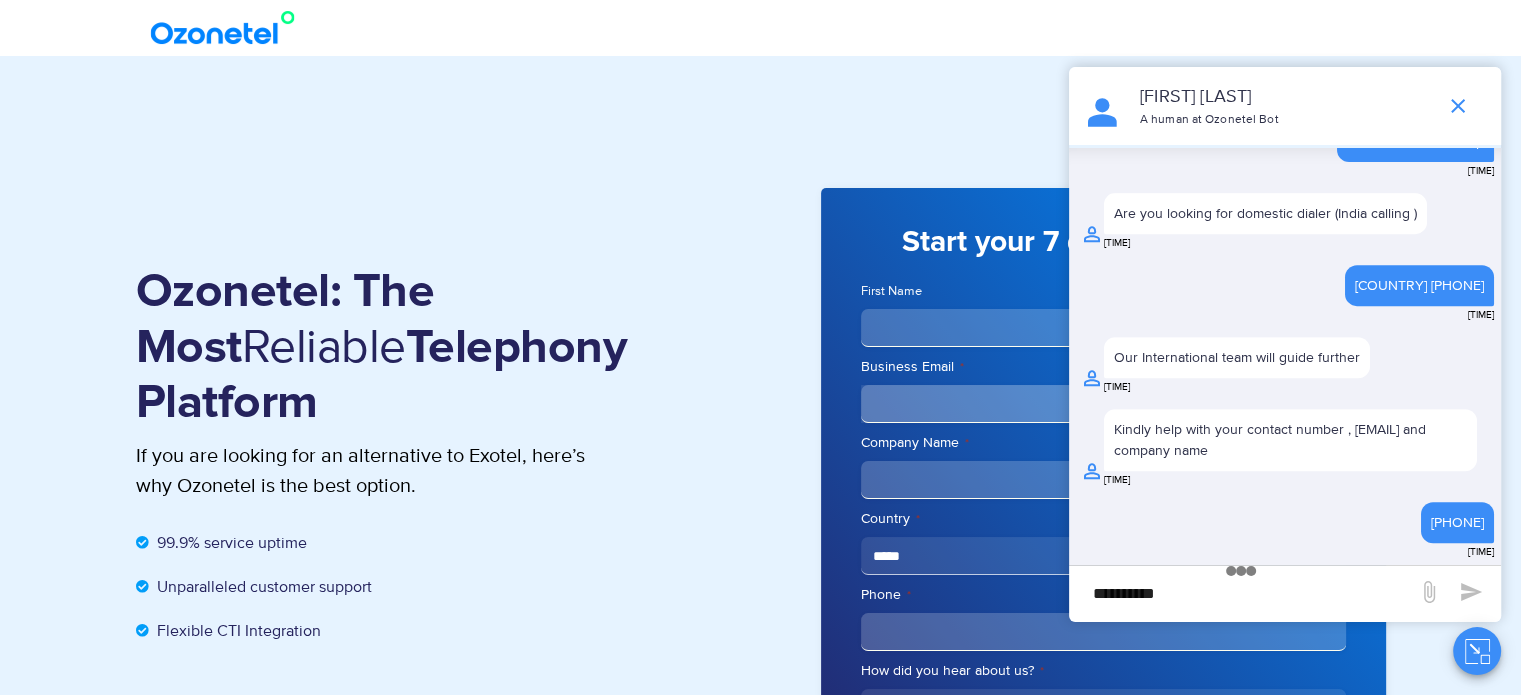scroll, scrollTop: 895, scrollLeft: 0, axis: vertical 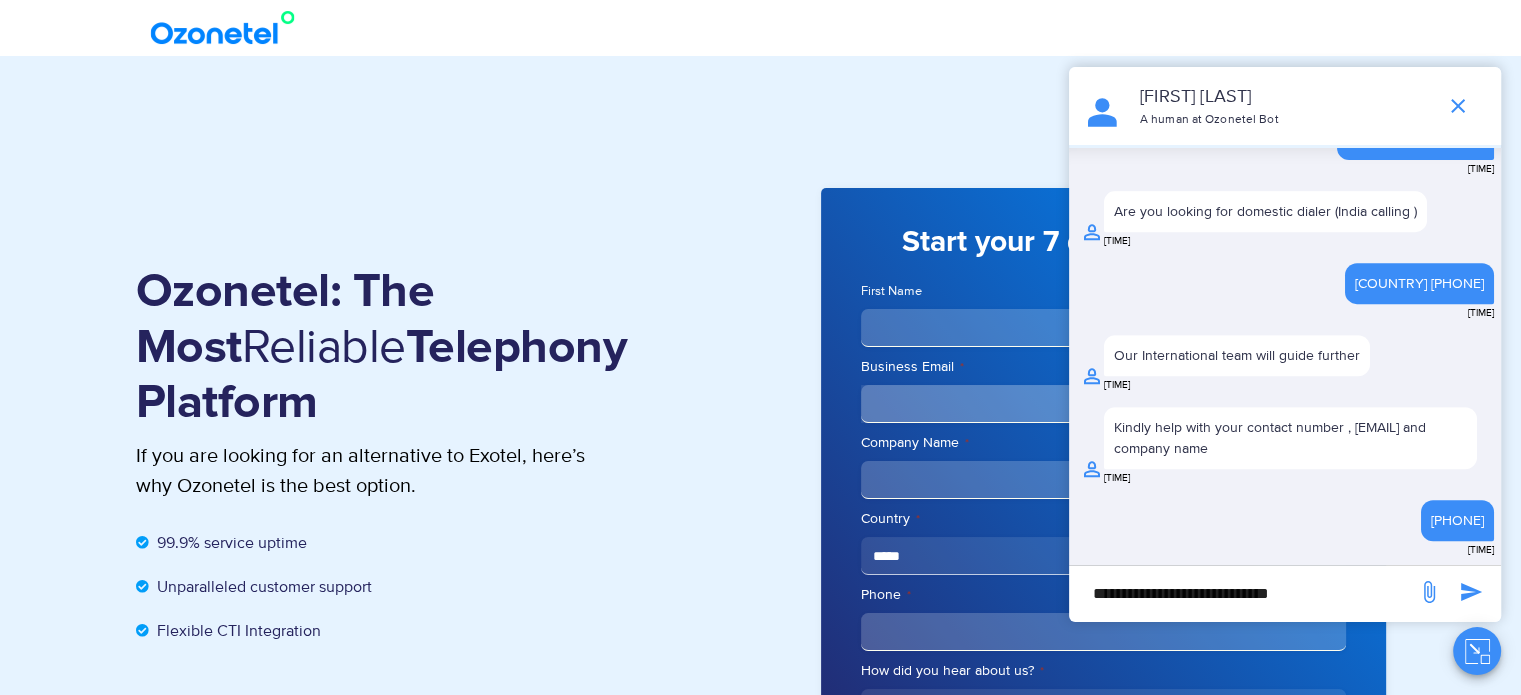 type on "**********" 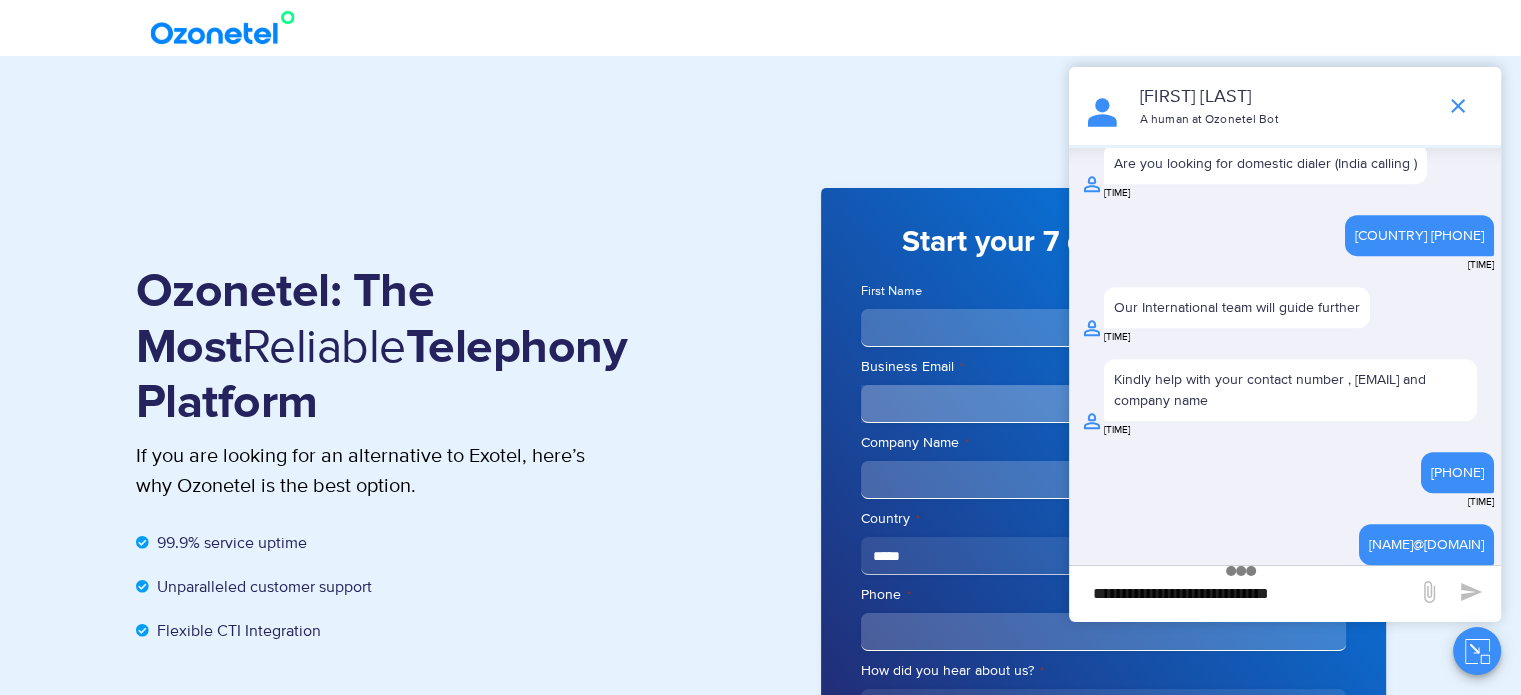 scroll, scrollTop: 960, scrollLeft: 0, axis: vertical 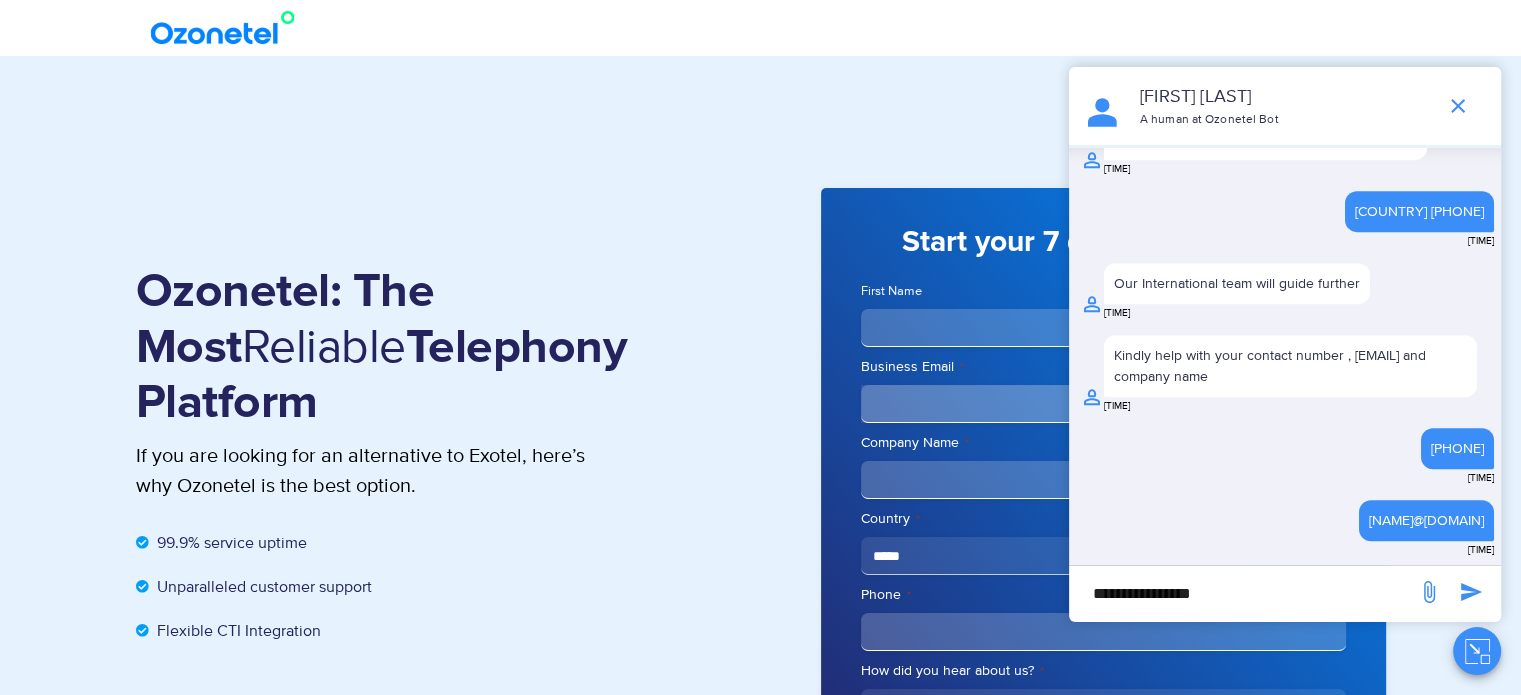 type on "**********" 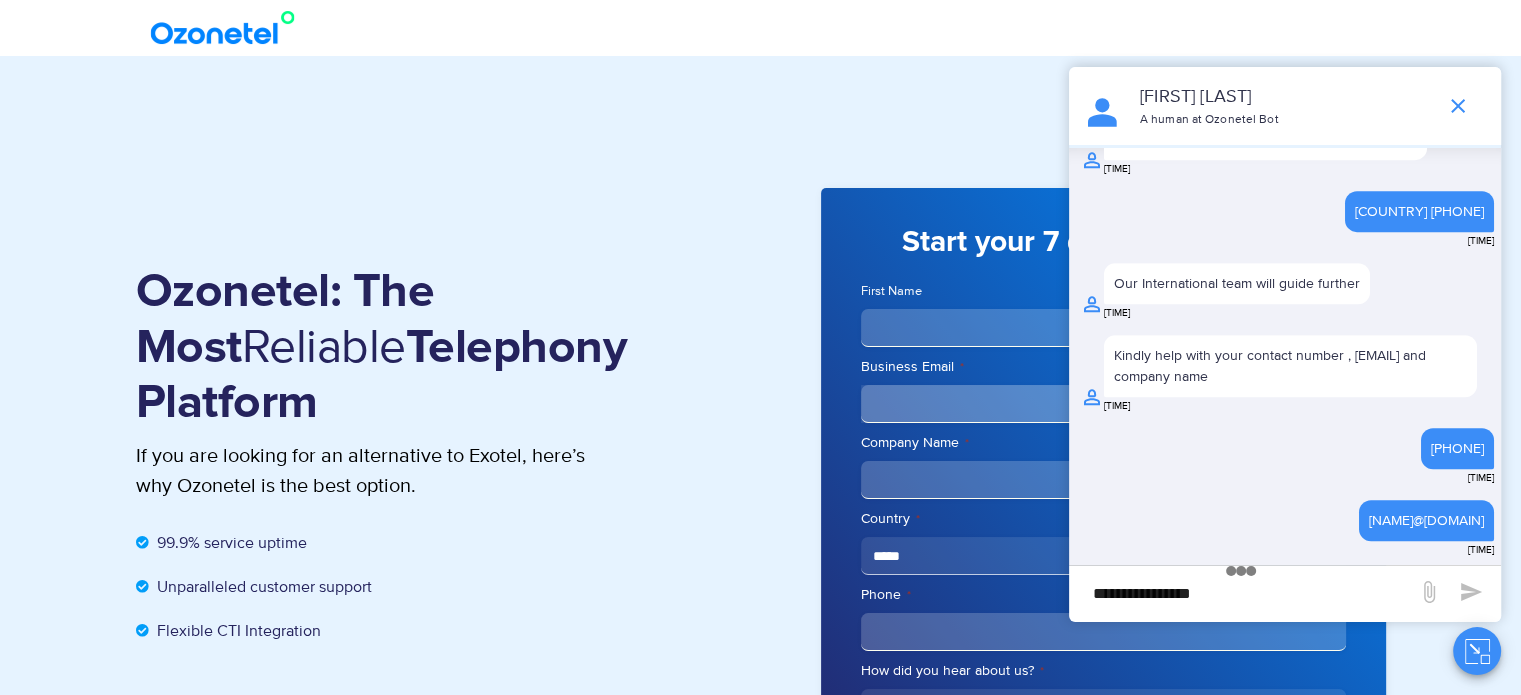 scroll, scrollTop: 1025, scrollLeft: 0, axis: vertical 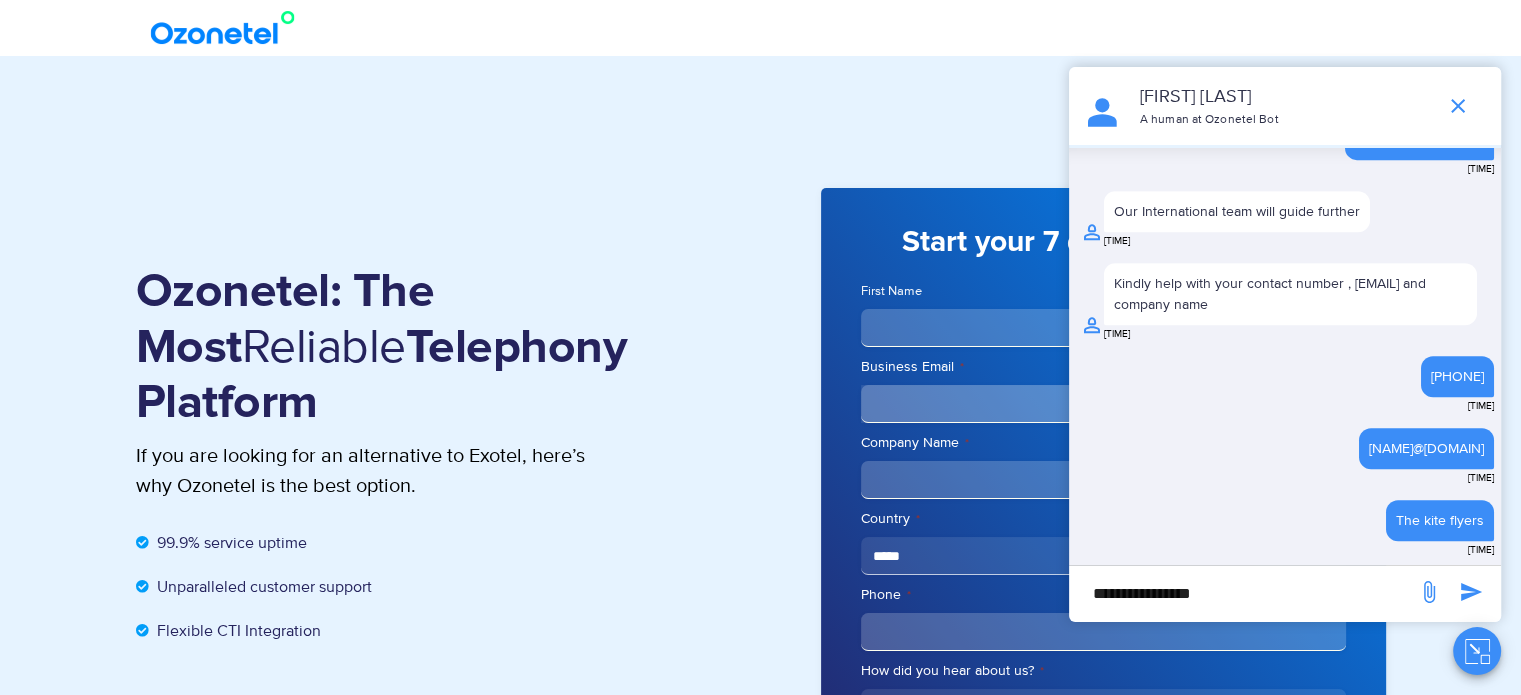 click on "**********" at bounding box center (1243, 593) 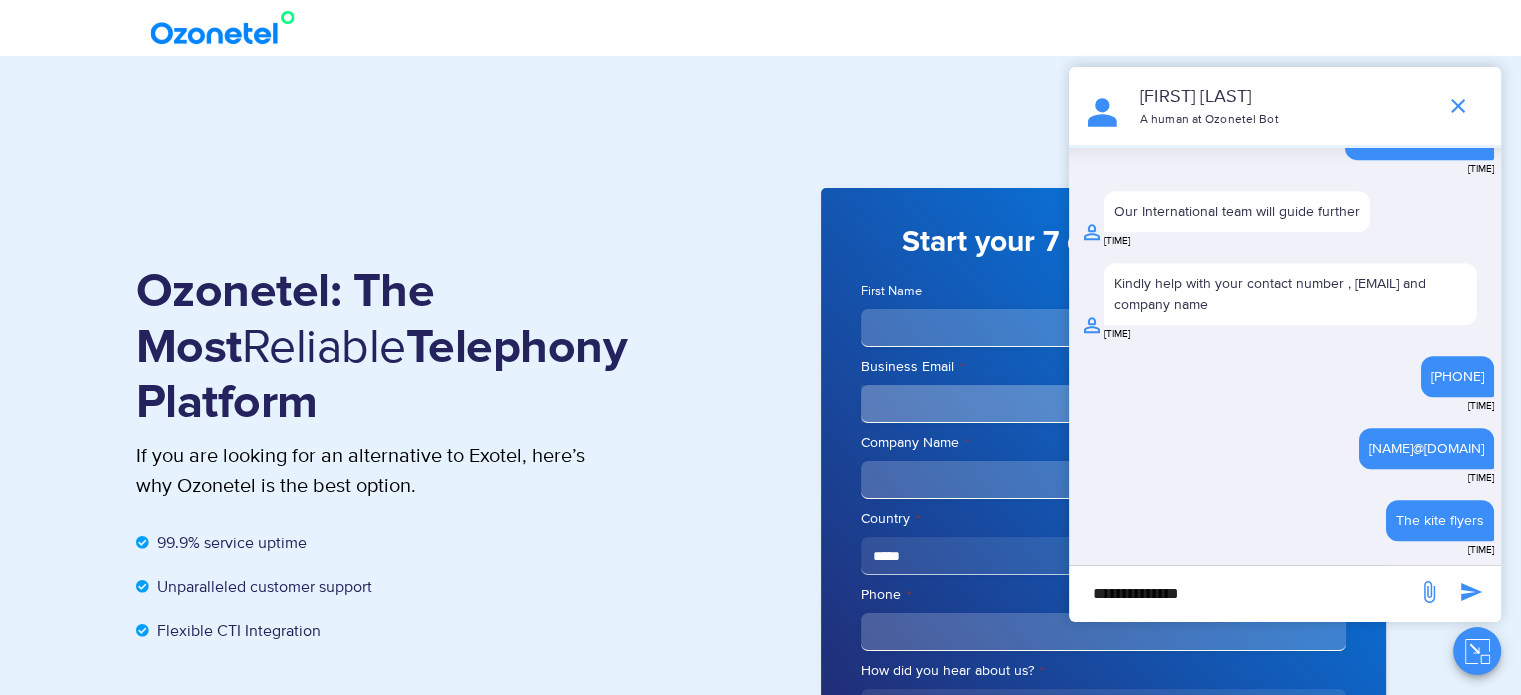 type on "**********" 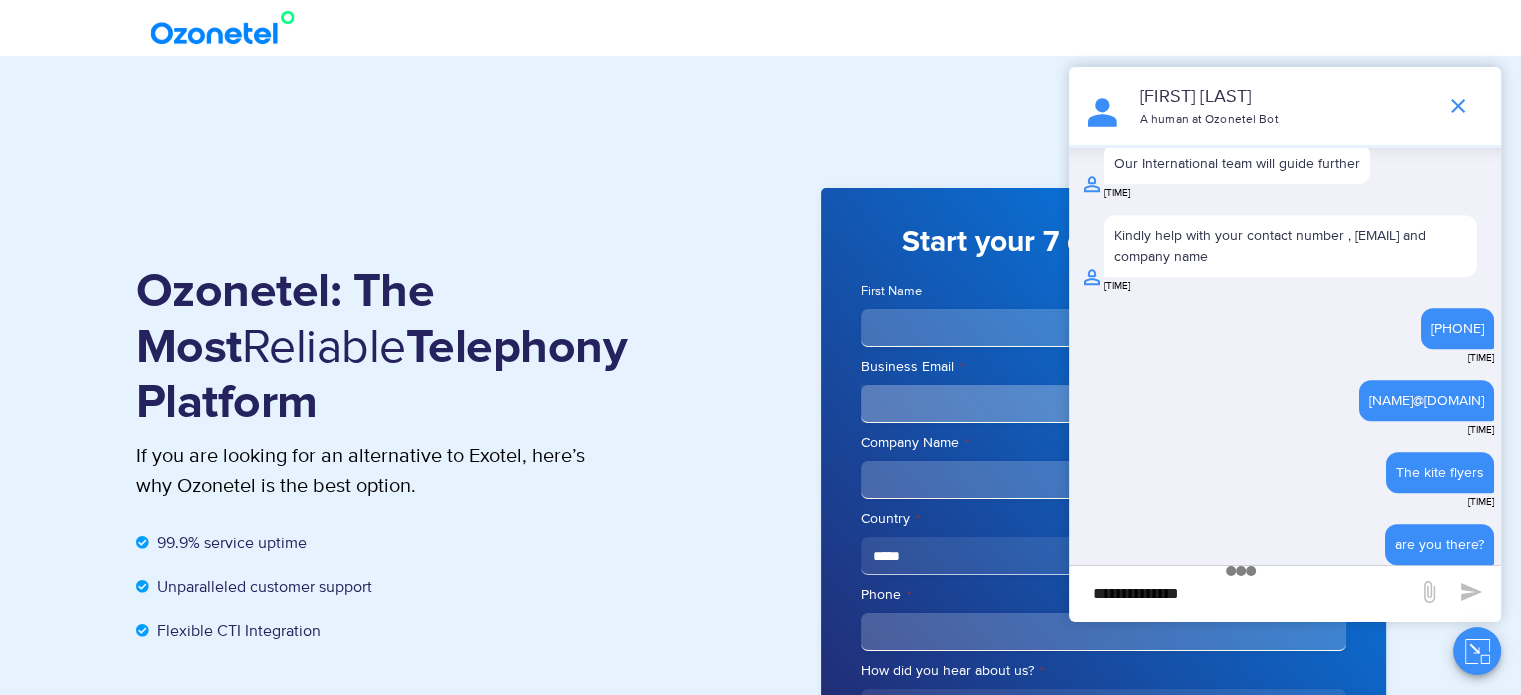 scroll, scrollTop: 1090, scrollLeft: 0, axis: vertical 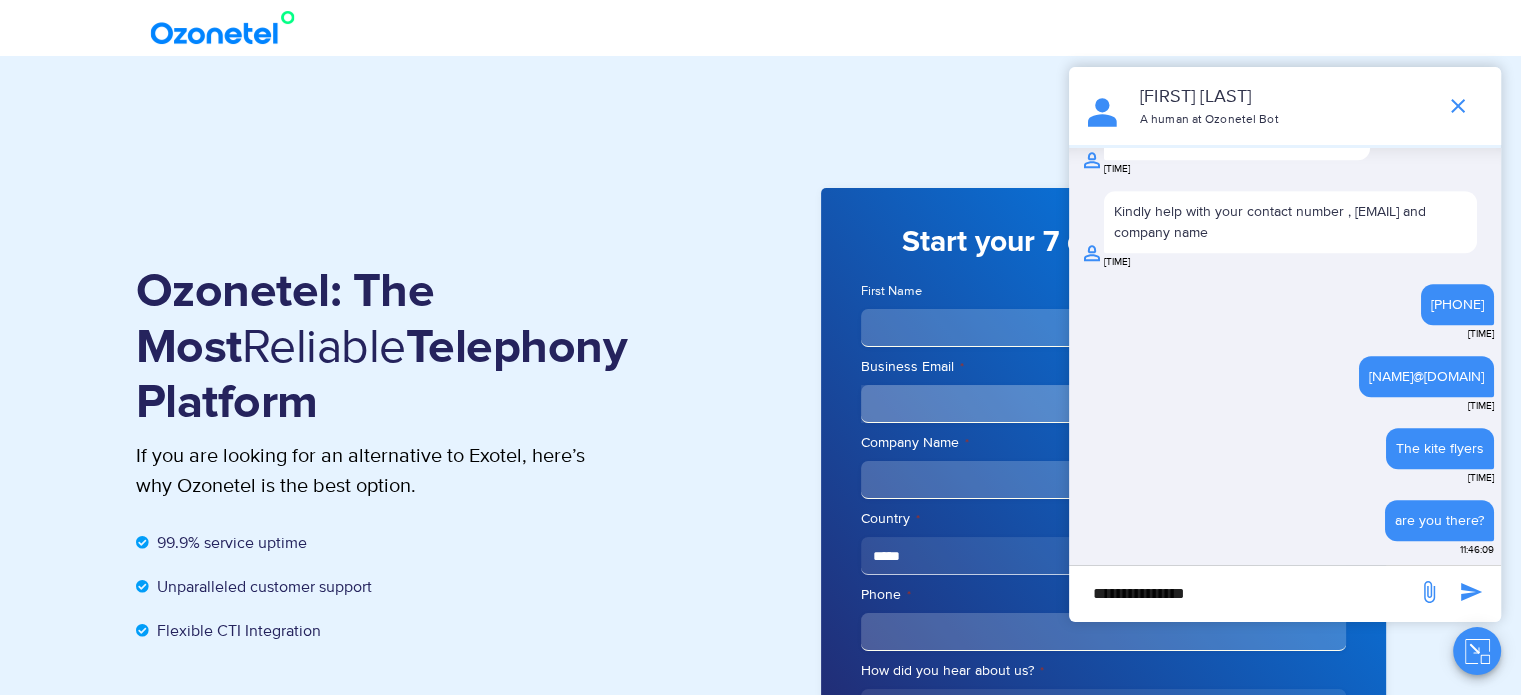 type on "**********" 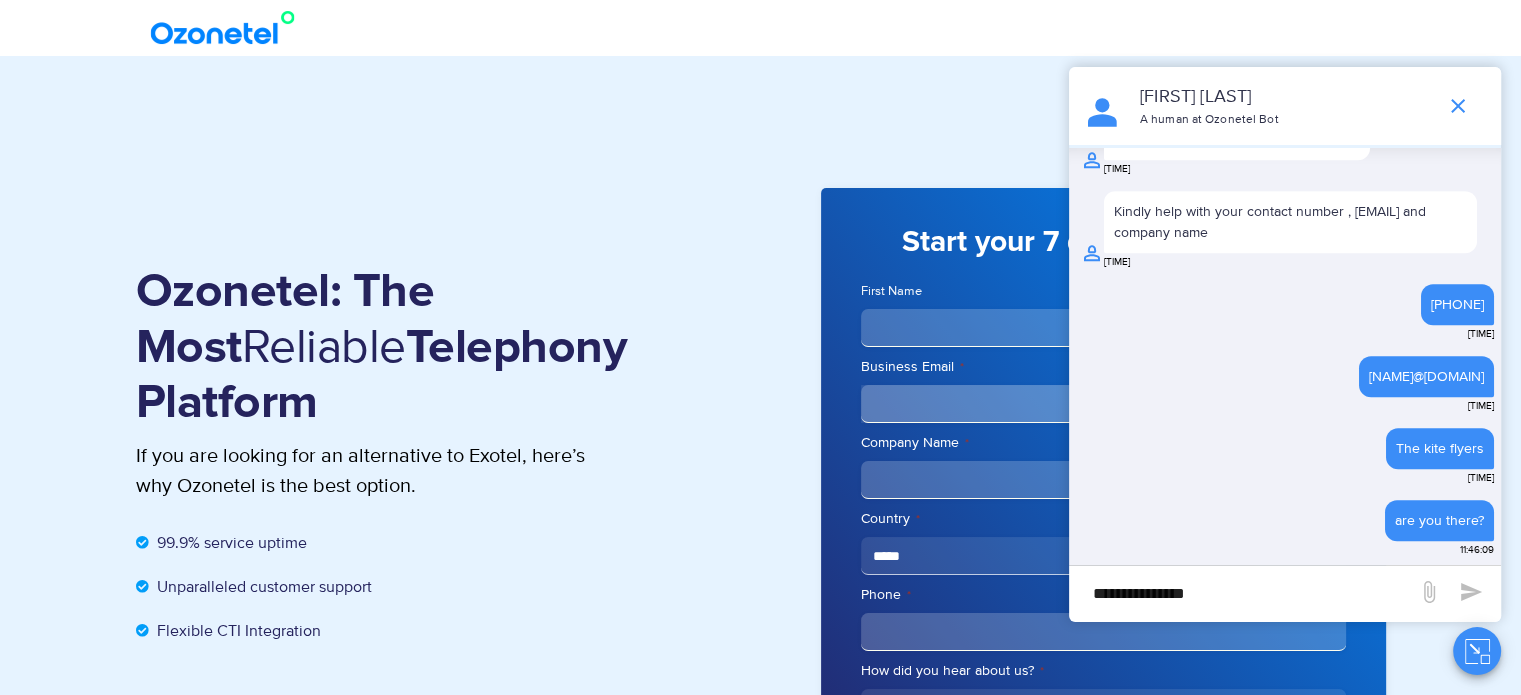 scroll, scrollTop: 1155, scrollLeft: 0, axis: vertical 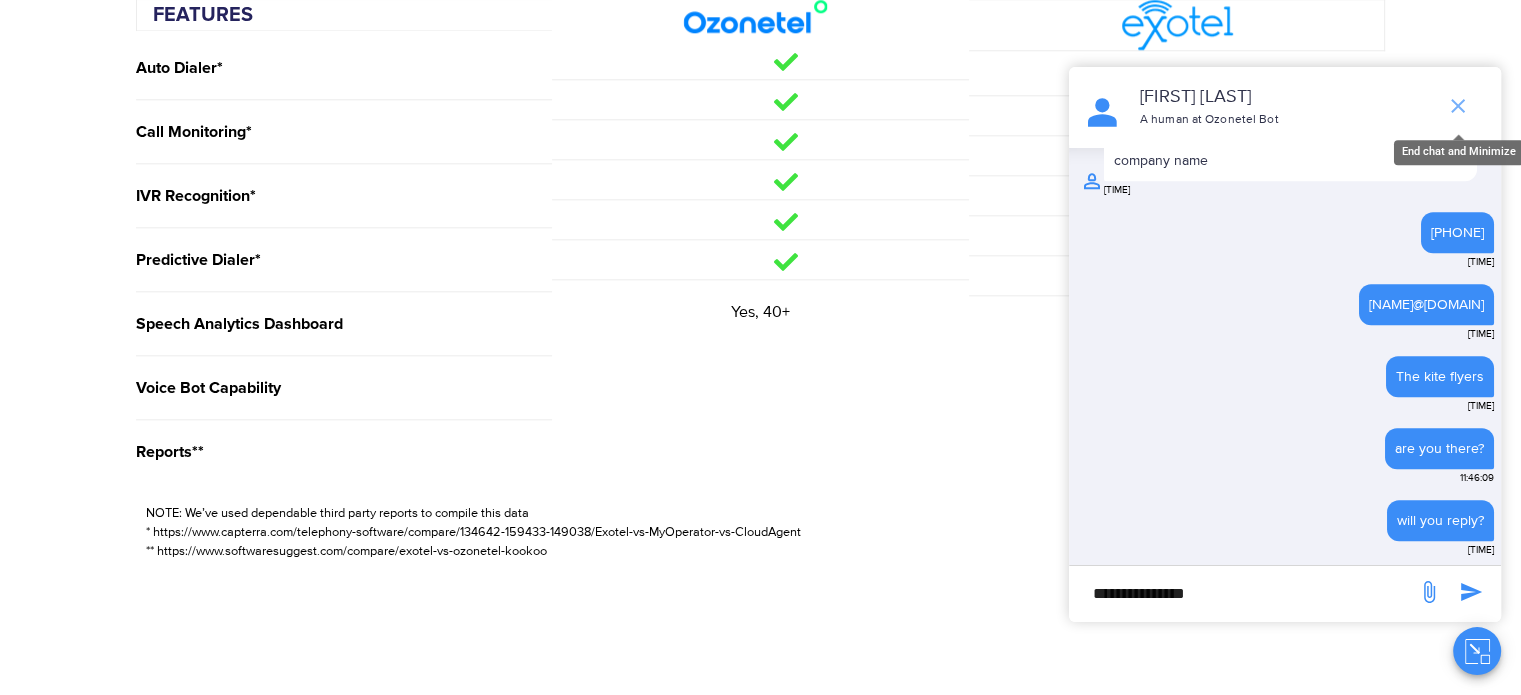 click at bounding box center (1458, 106) 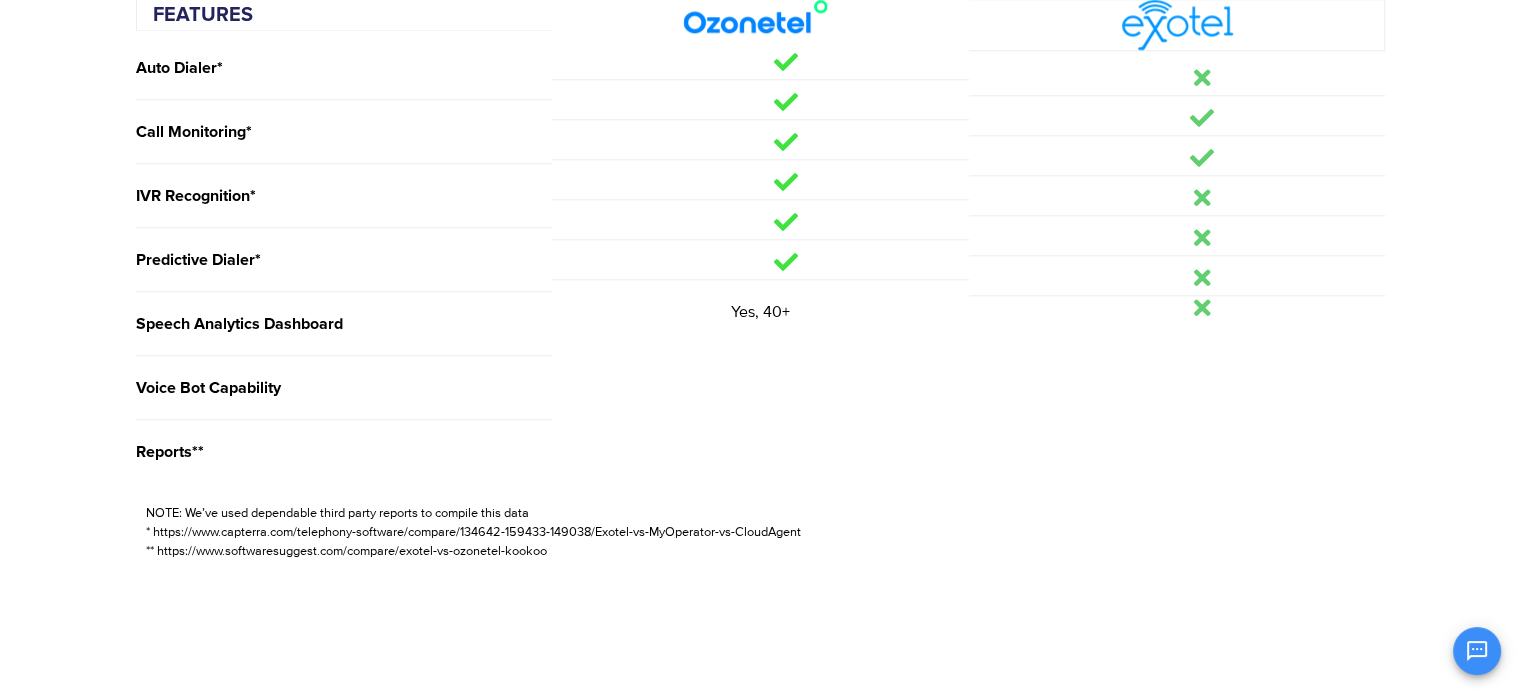 scroll, scrollTop: 1192, scrollLeft: 0, axis: vertical 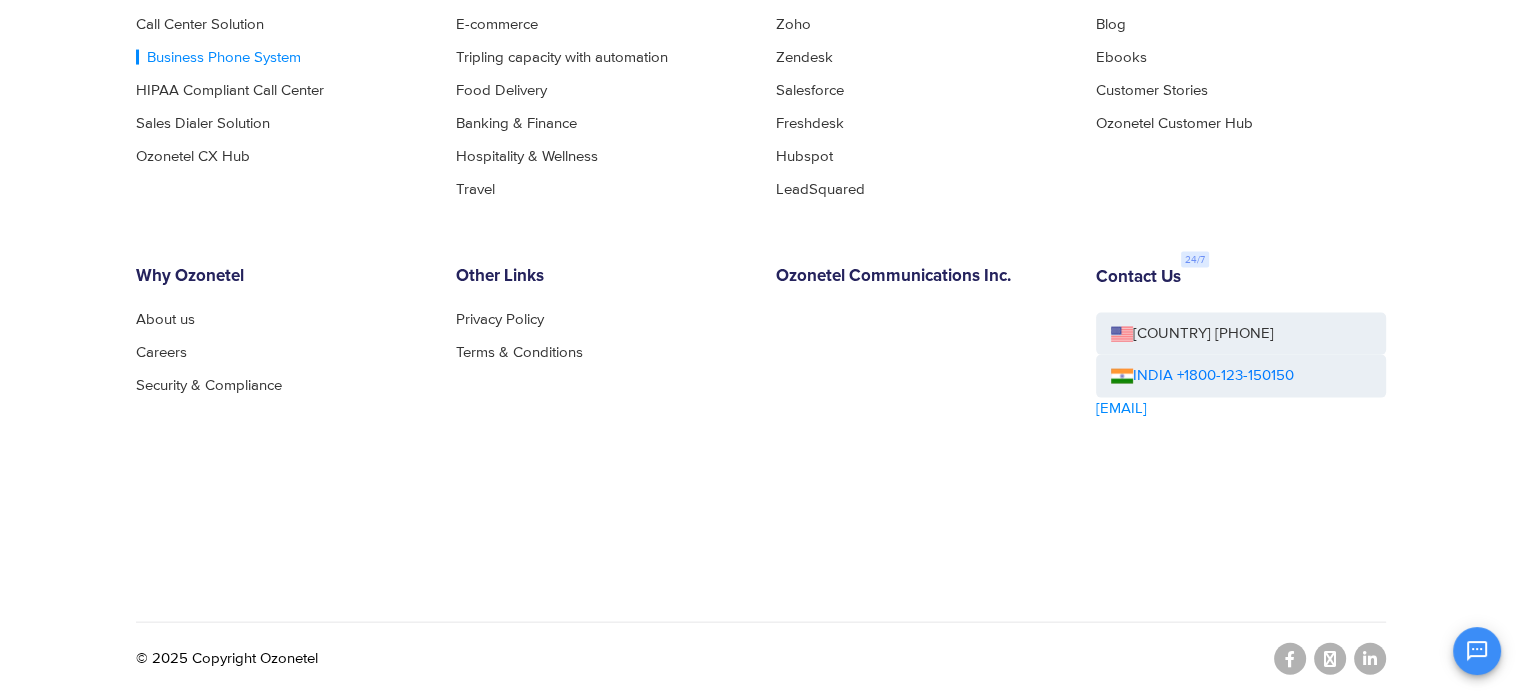 click on "Business Phone System" at bounding box center (218, 57) 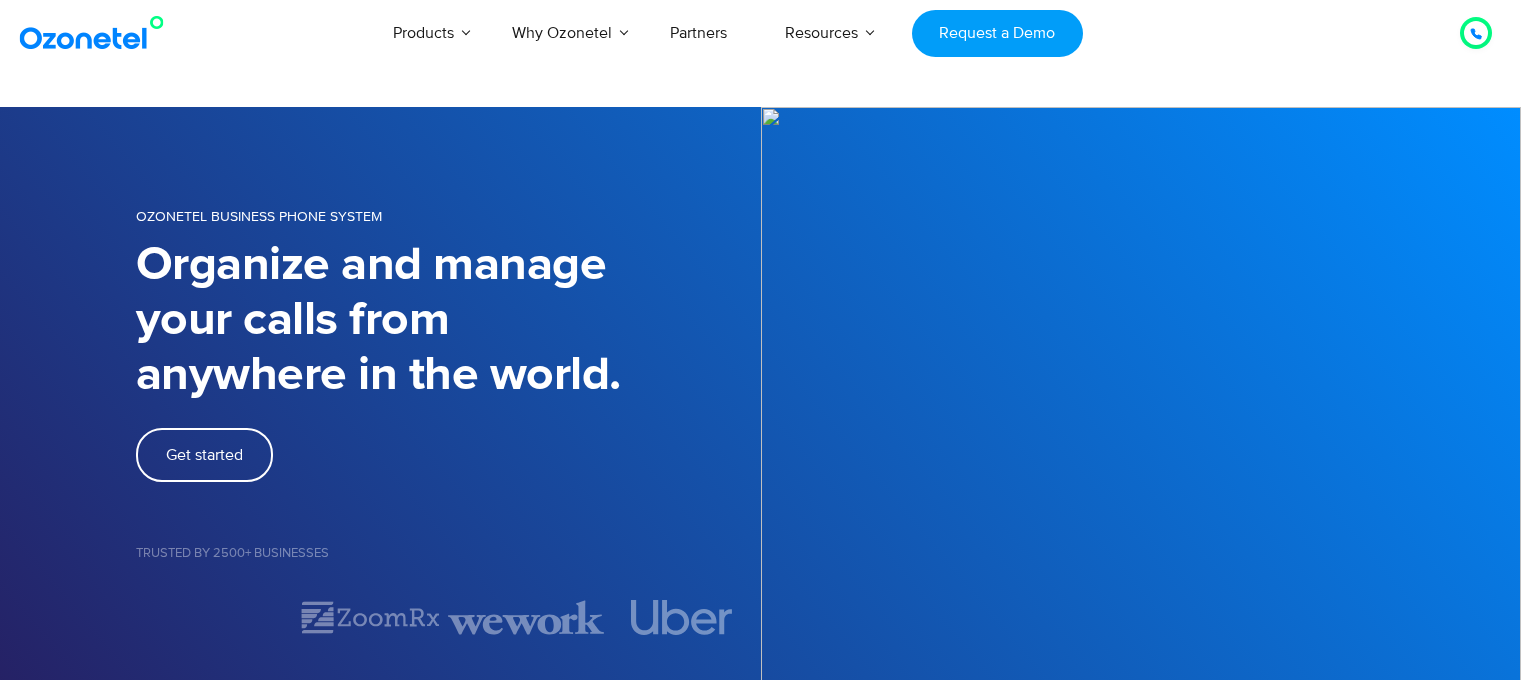 scroll, scrollTop: 0, scrollLeft: 0, axis: both 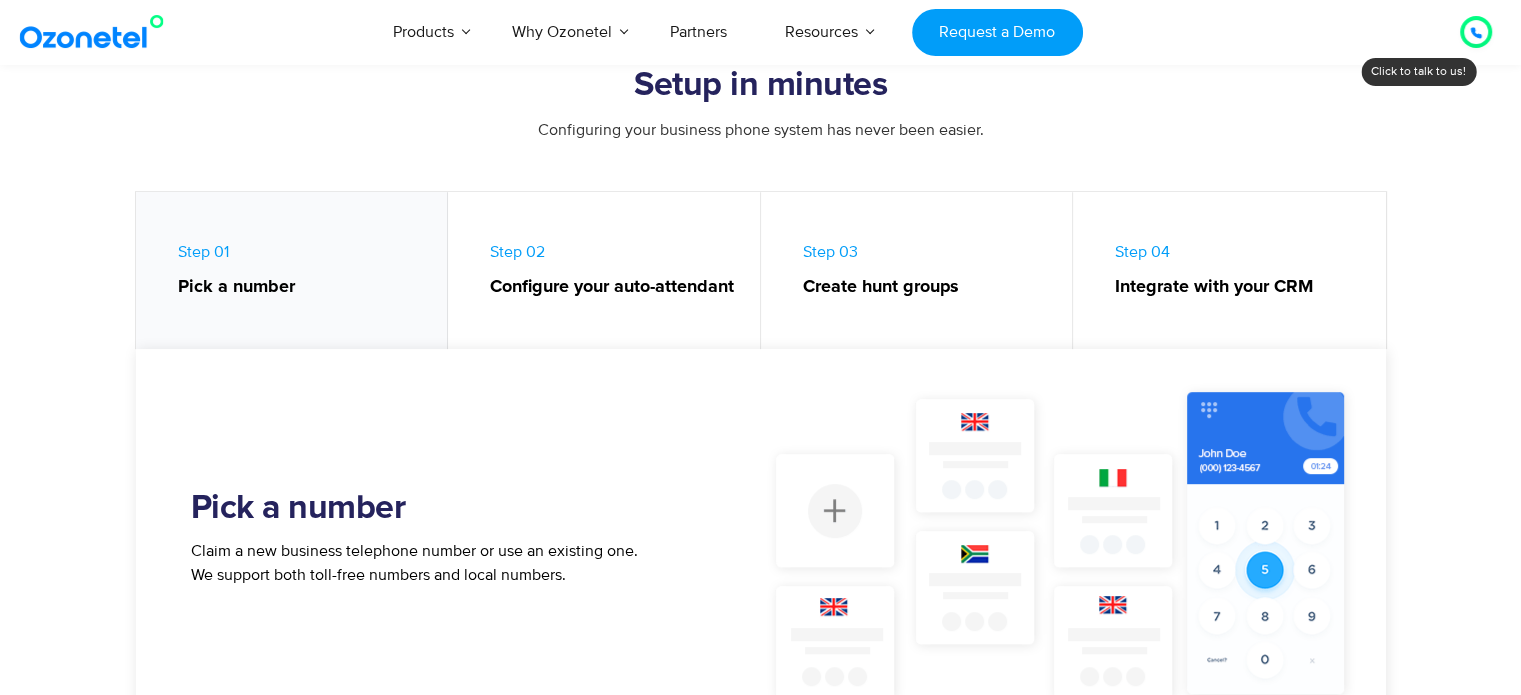 click on "Step 01  Pick a number" at bounding box center [292, 275] 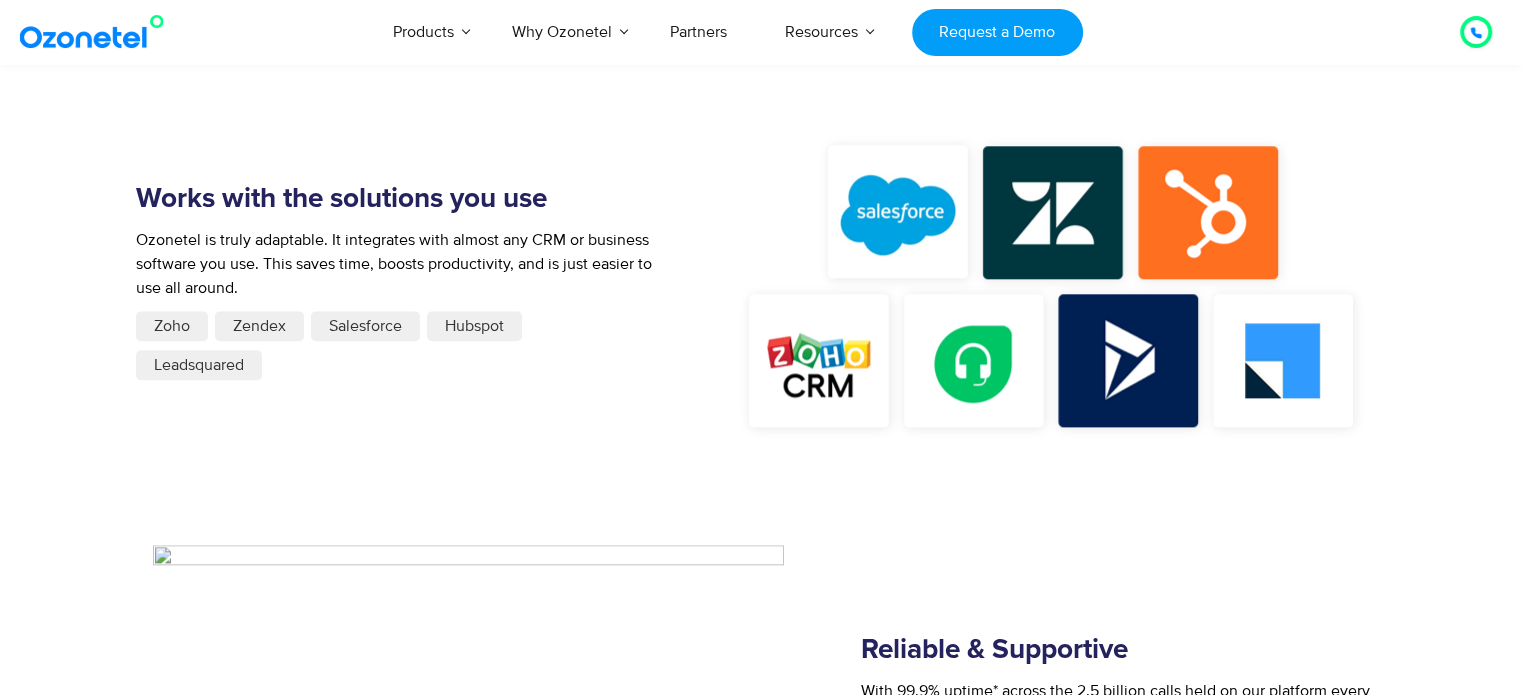 scroll, scrollTop: 2076, scrollLeft: 0, axis: vertical 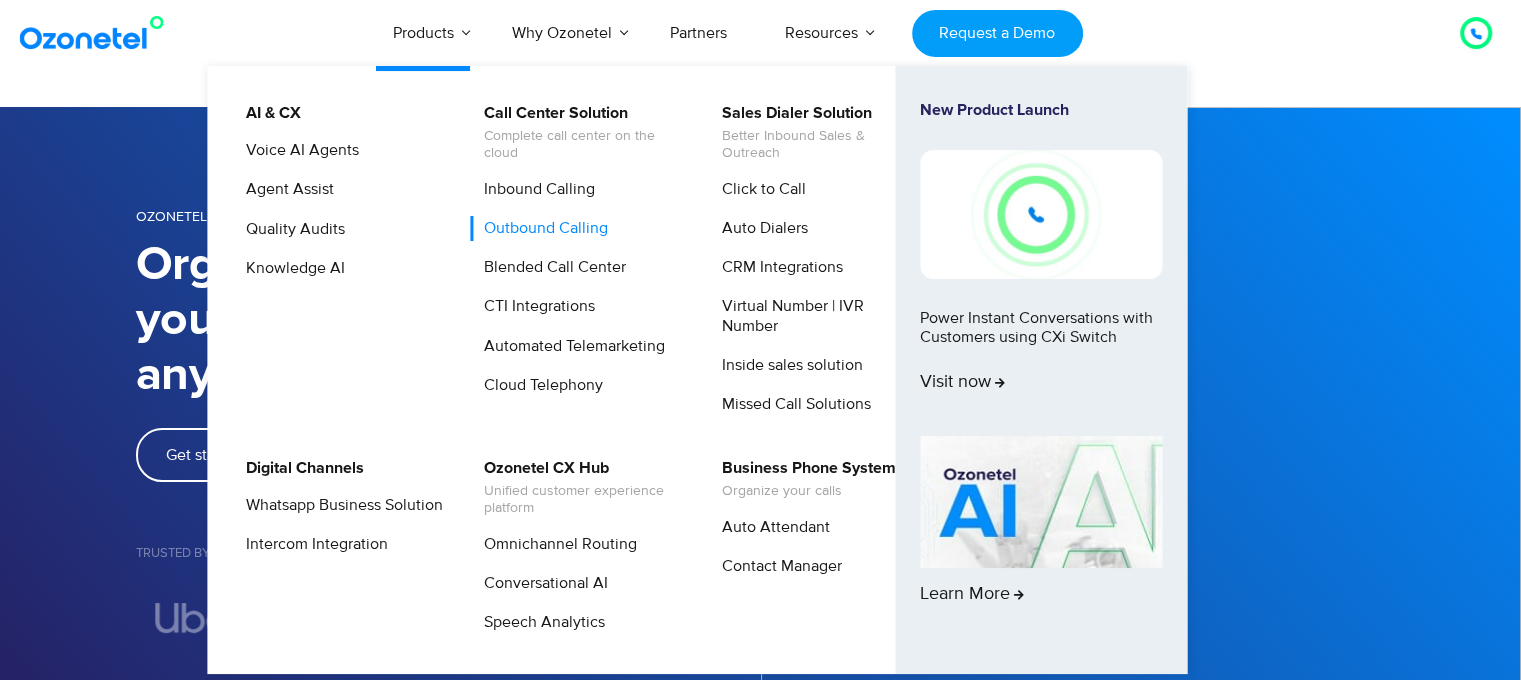 click on "Outbound Calling" at bounding box center (541, 228) 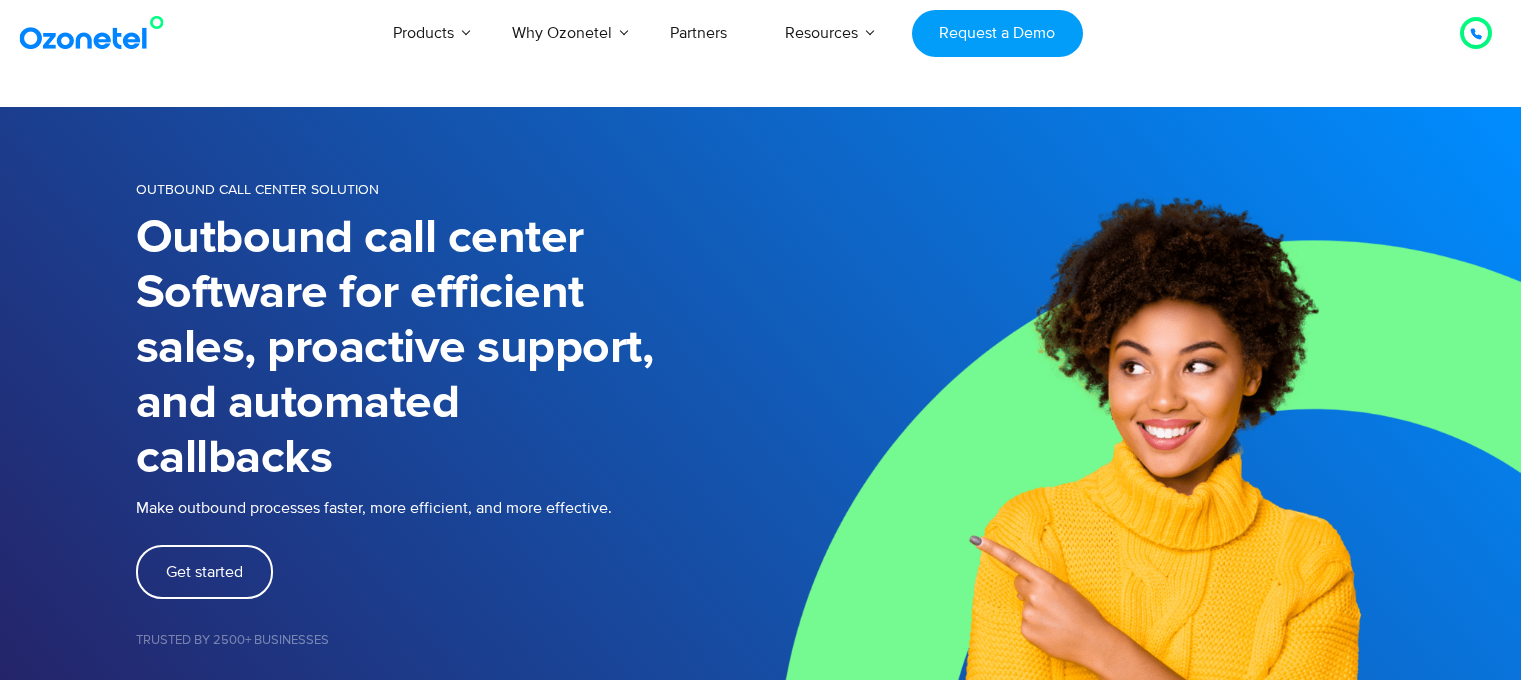 scroll, scrollTop: 0, scrollLeft: 0, axis: both 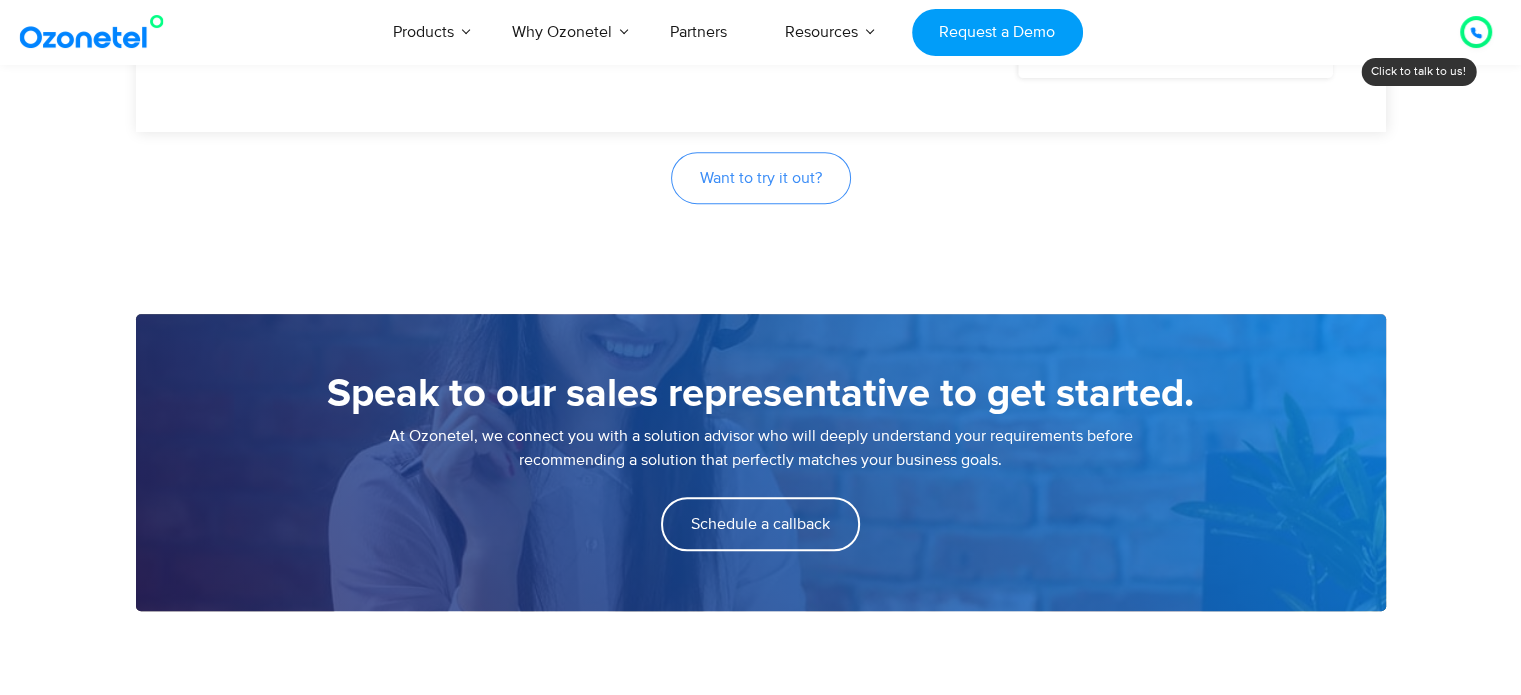 click on "Want to try it out?" at bounding box center (761, 178) 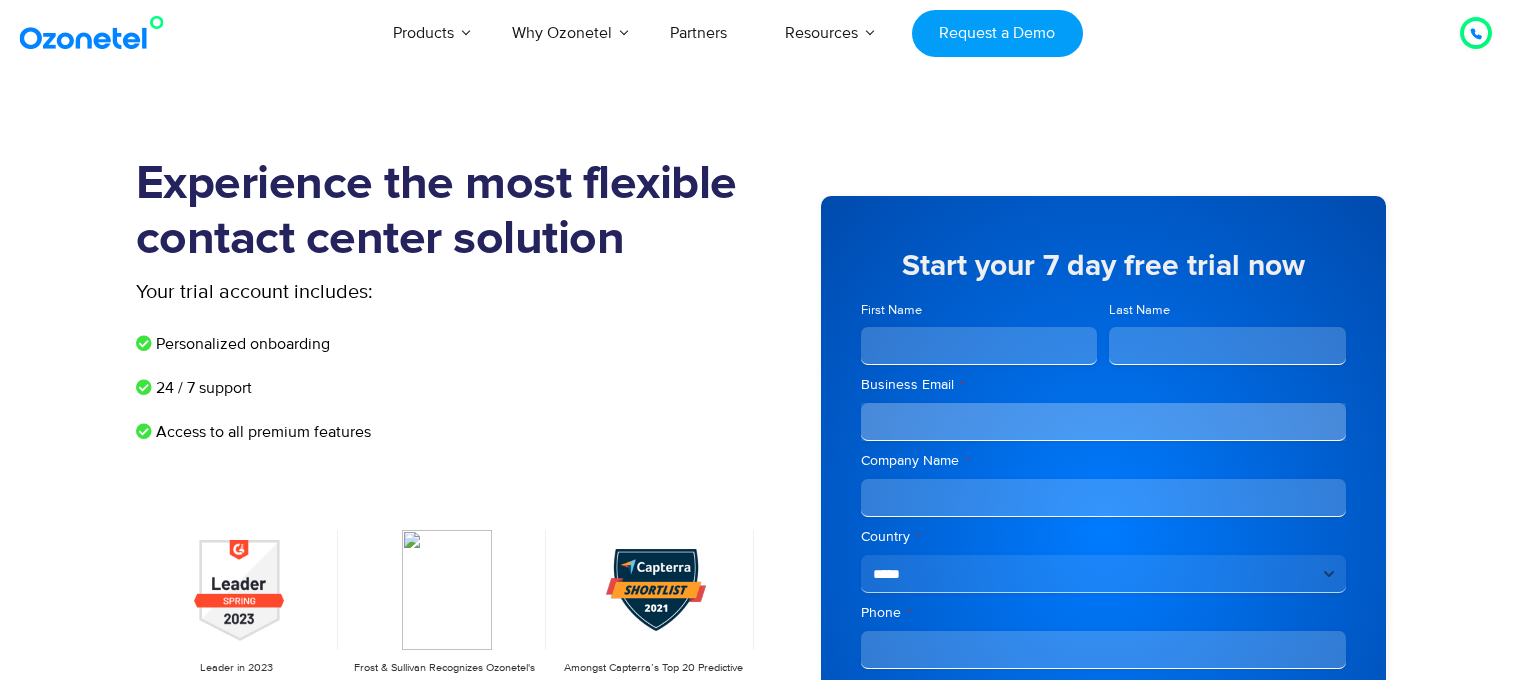 scroll, scrollTop: 0, scrollLeft: 0, axis: both 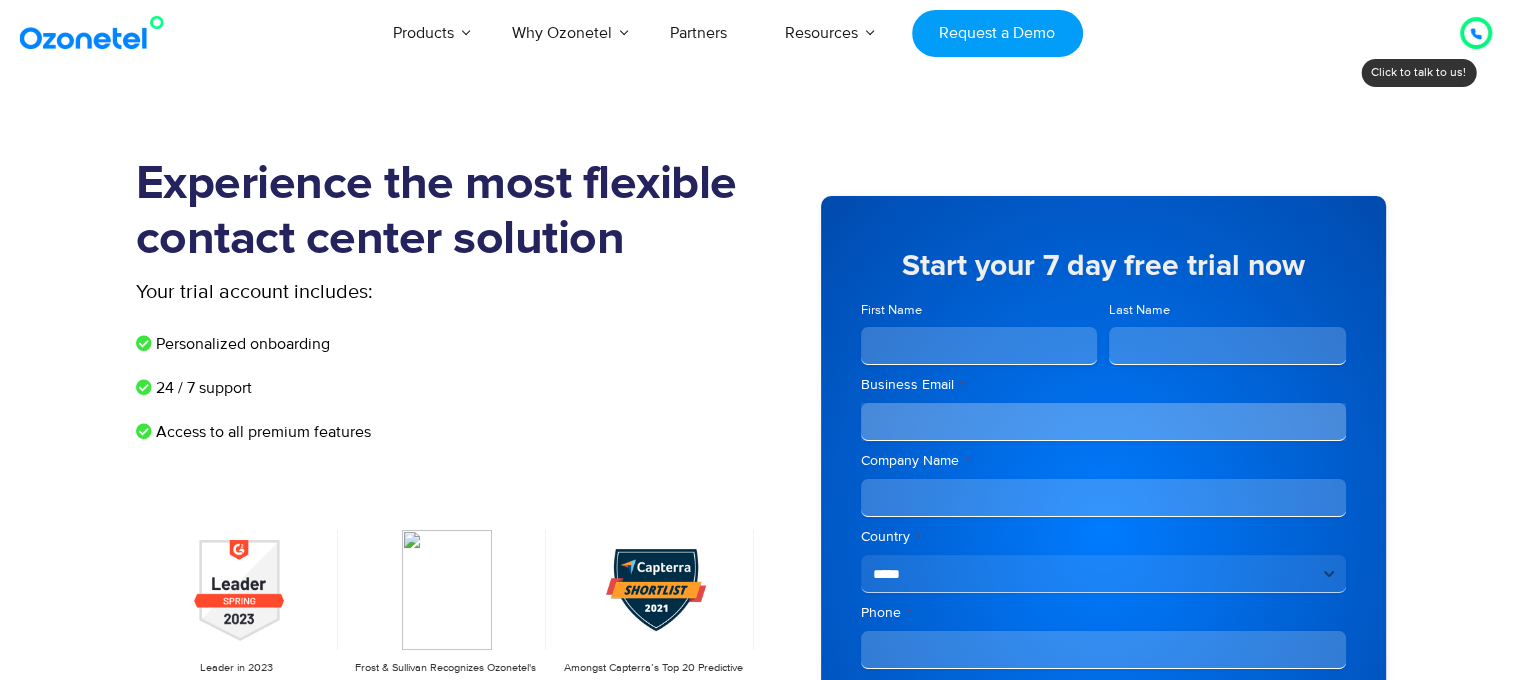 click at bounding box center [1476, 33] 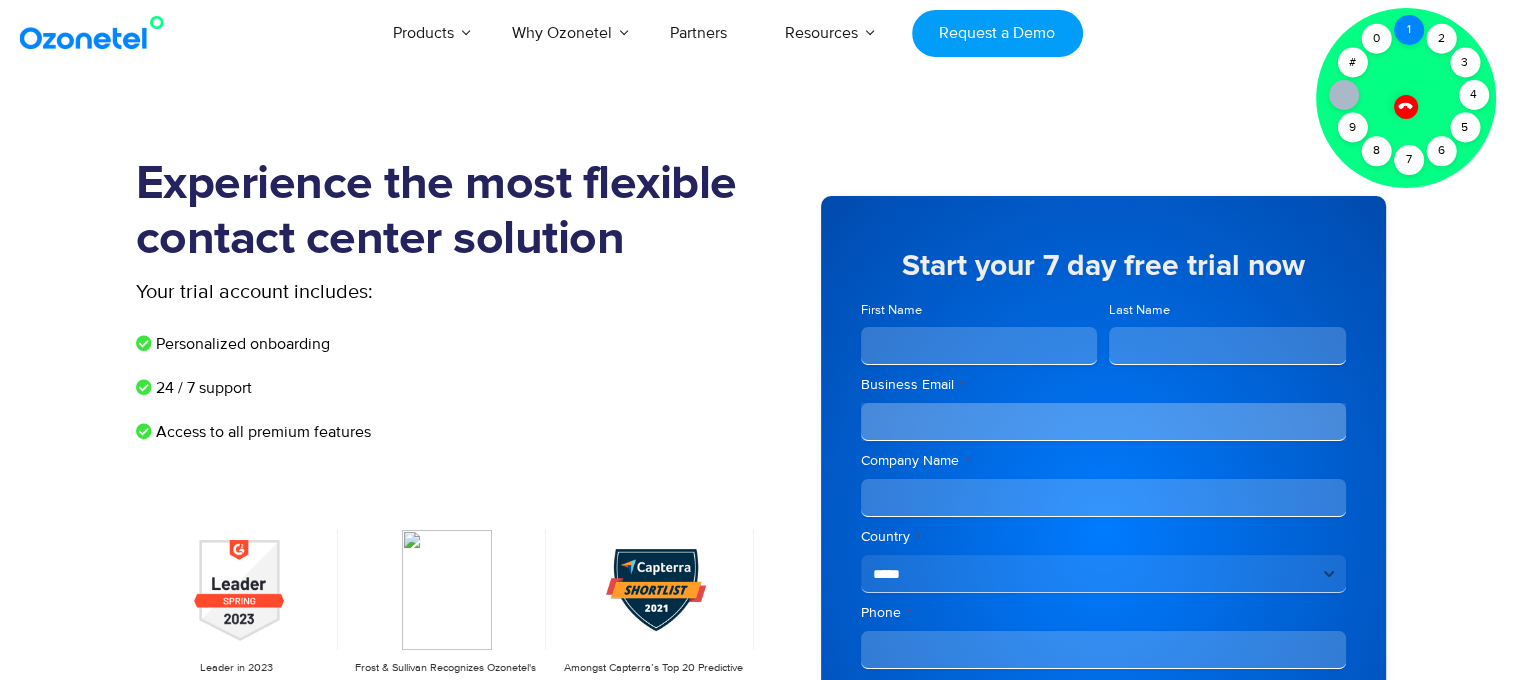 click on "1" at bounding box center [1409, 30] 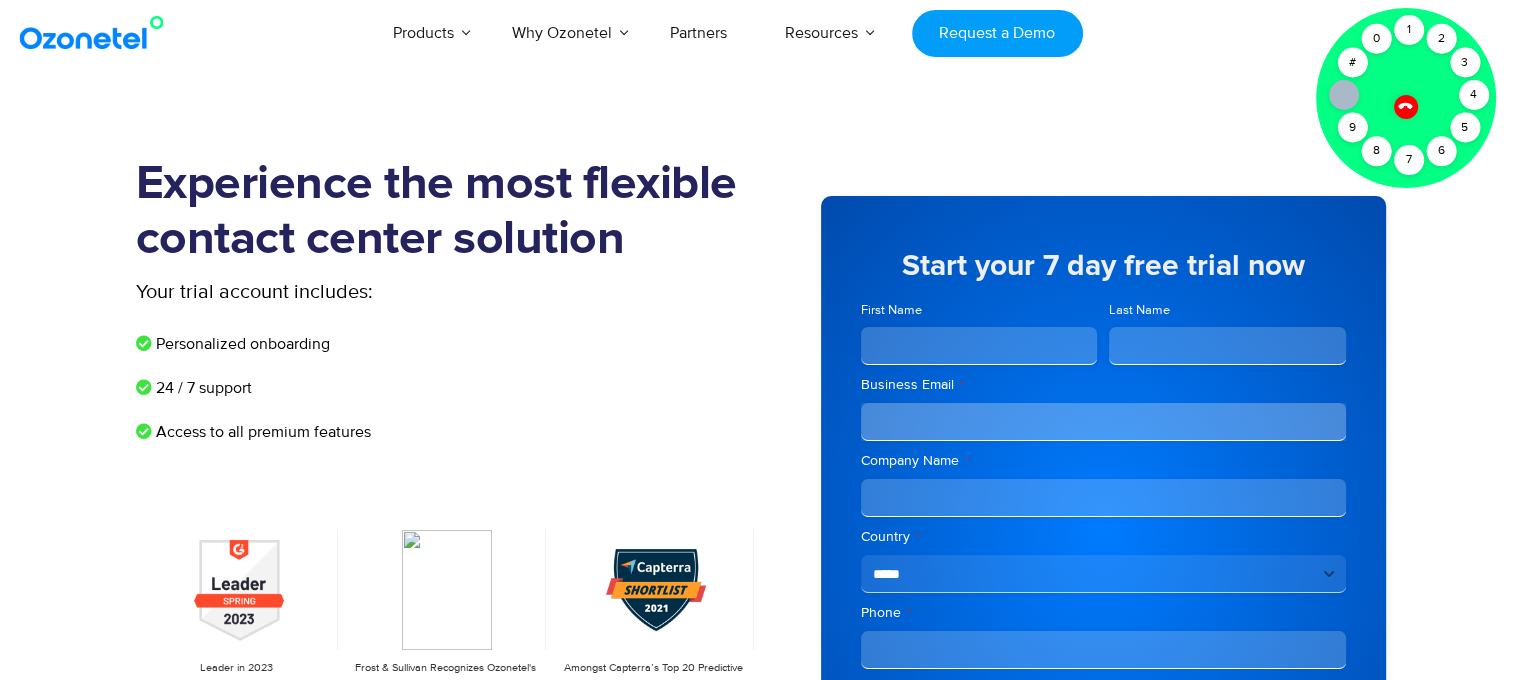 click at bounding box center [1406, 107] 